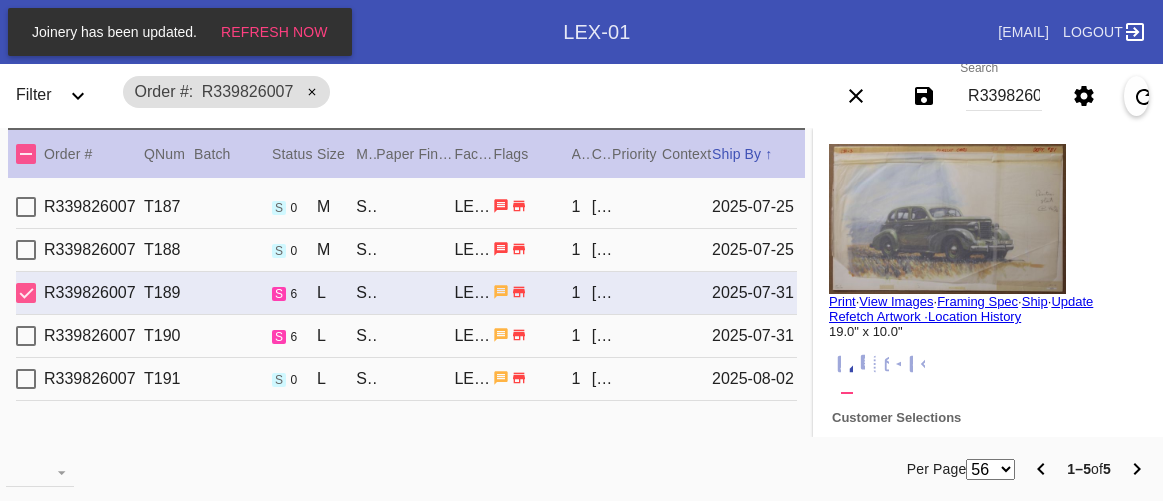 scroll, scrollTop: 0, scrollLeft: 0, axis: both 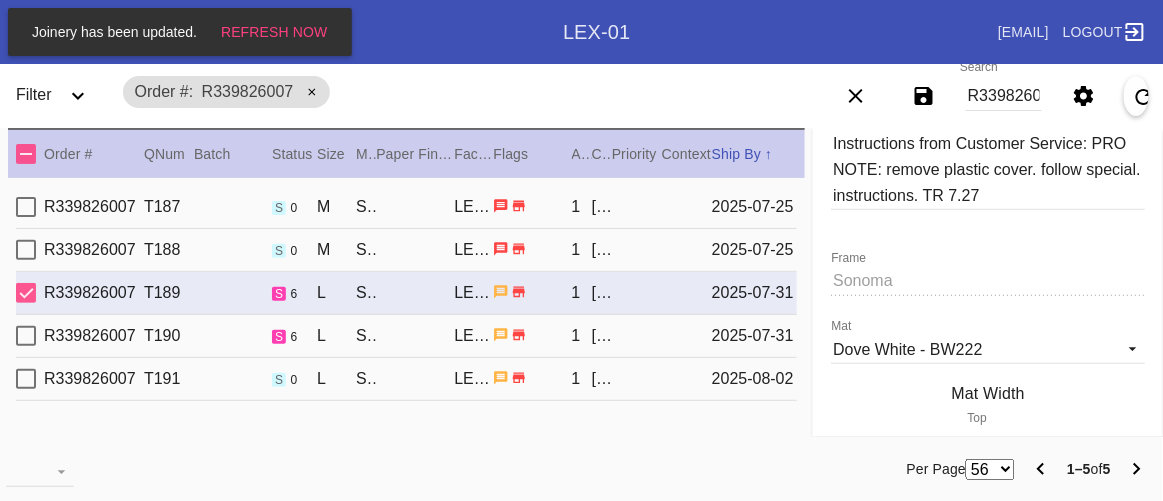 click on "R339826007" at bounding box center [1004, 96] 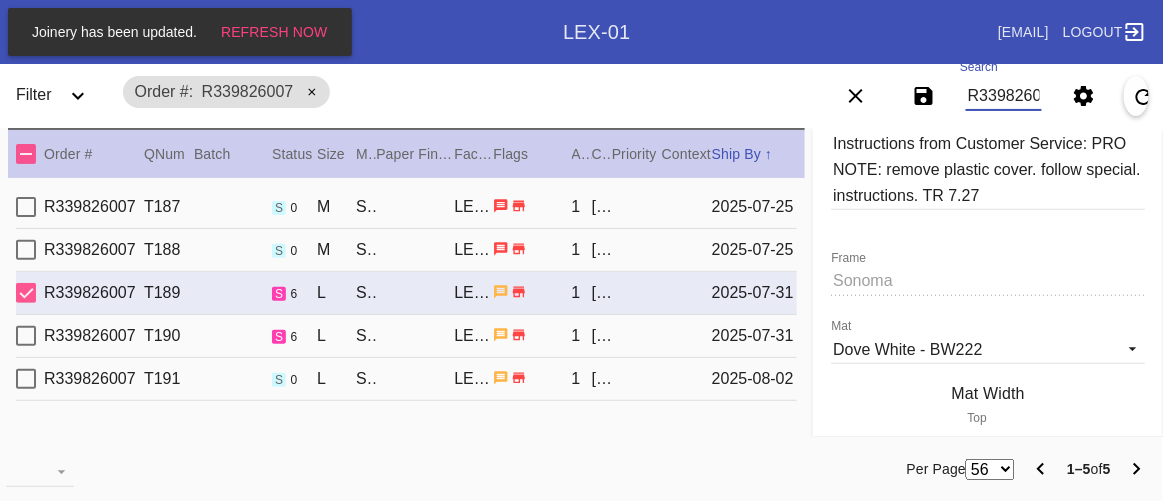 click on "R339826007" at bounding box center [1004, 96] 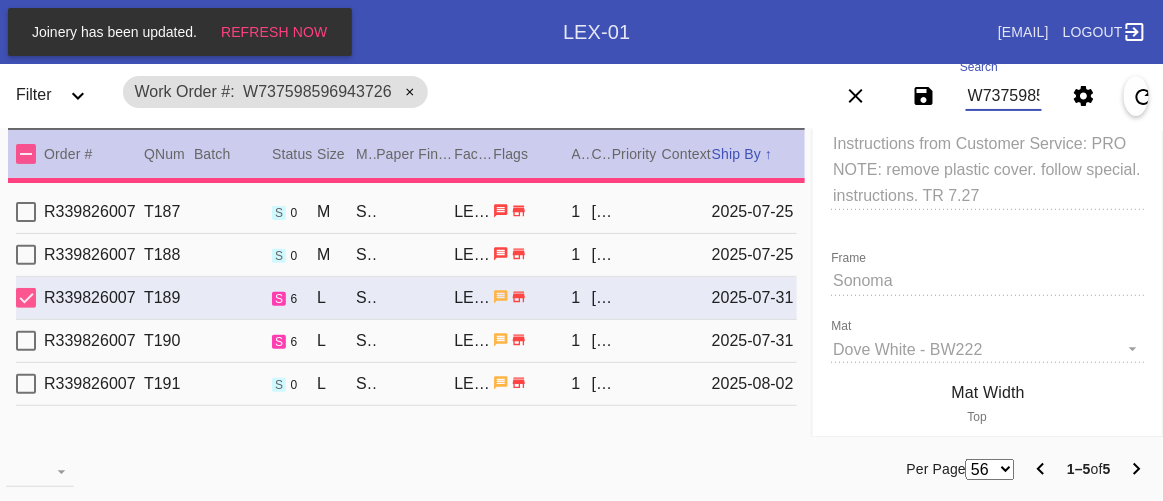 type 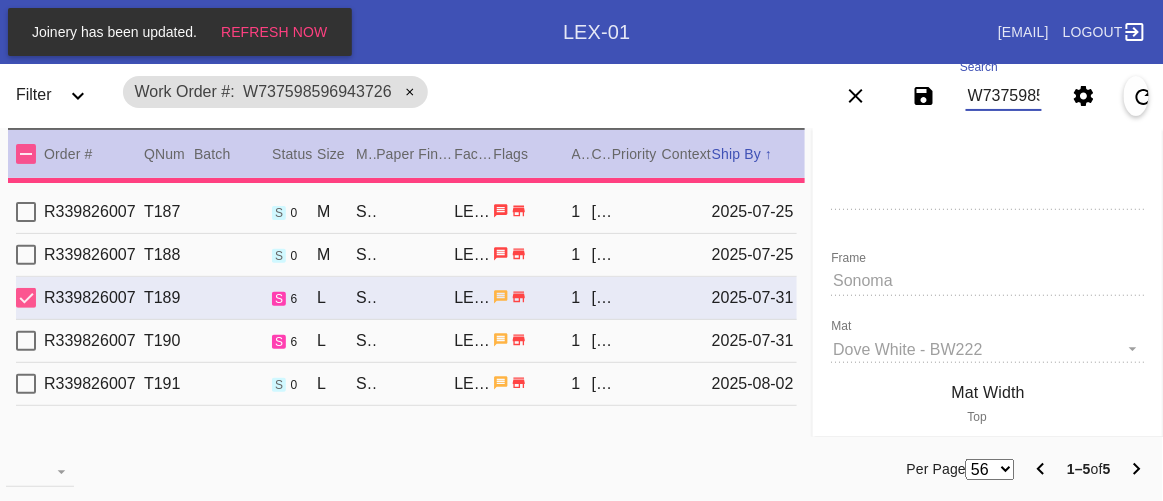 type on "2.0" 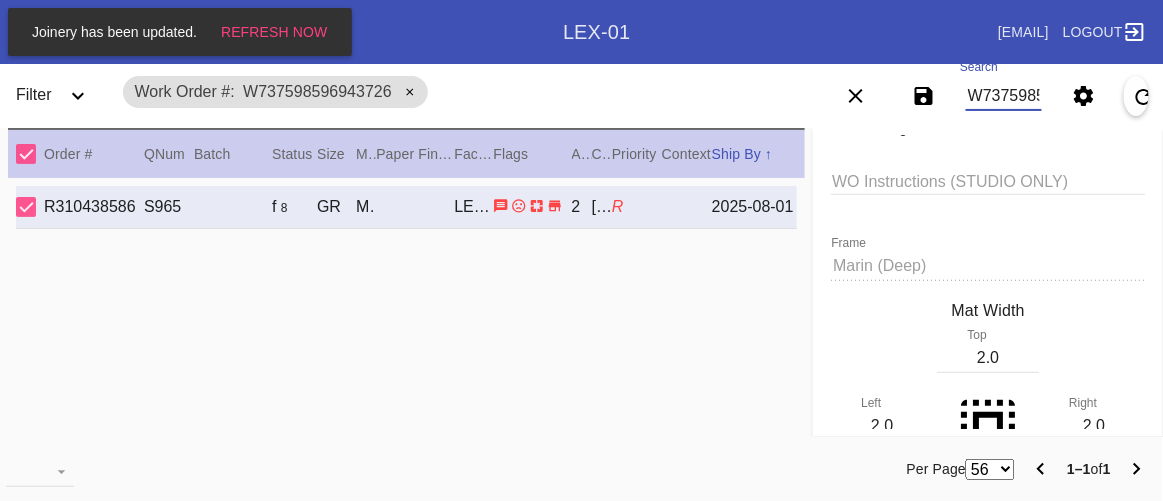 scroll, scrollTop: 181, scrollLeft: 0, axis: vertical 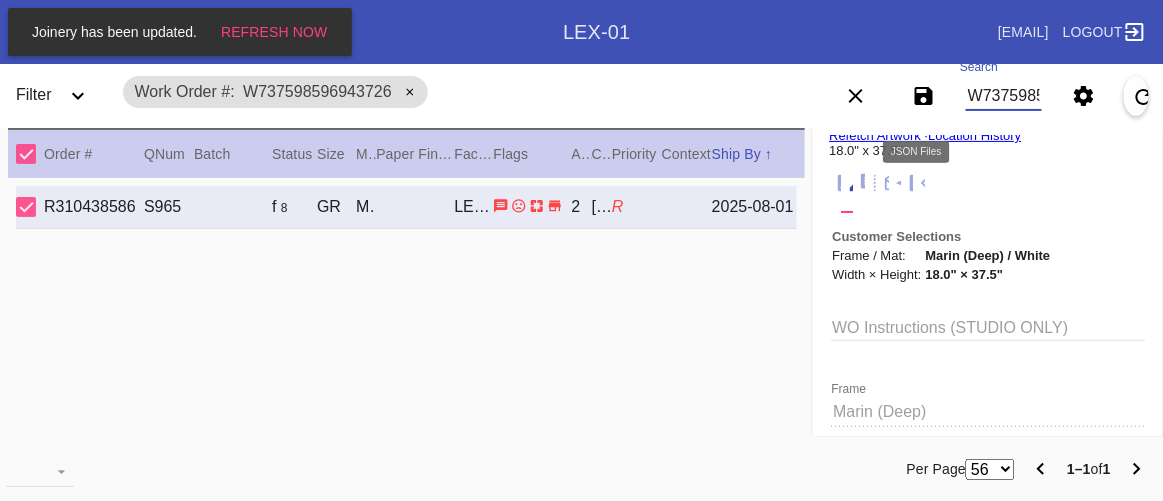 click 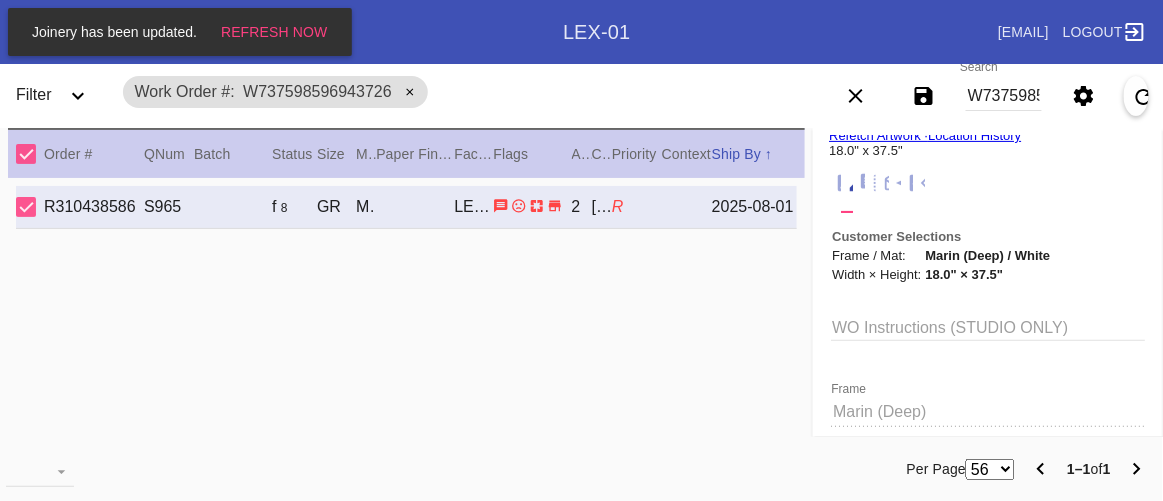 click 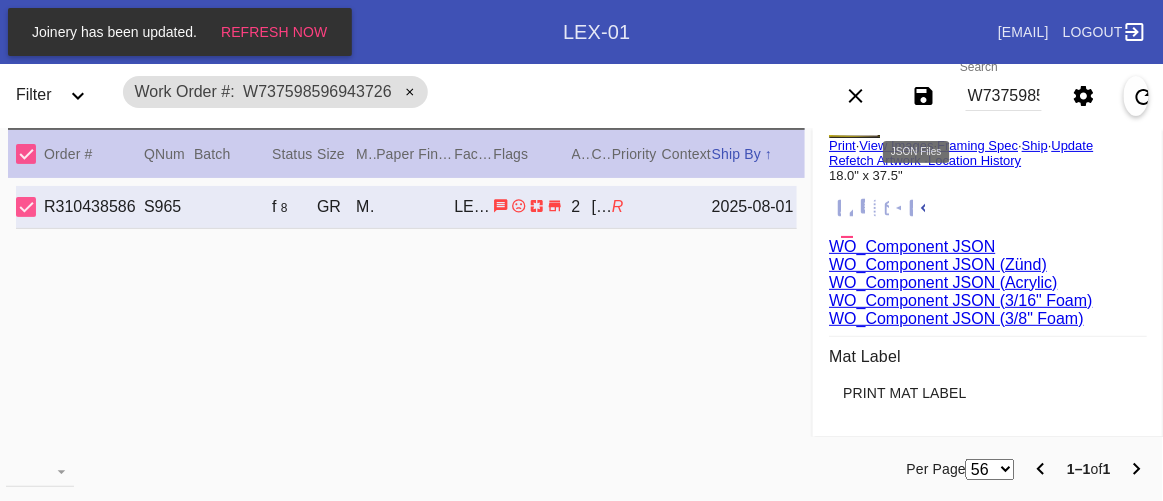scroll, scrollTop: 366, scrollLeft: 0, axis: vertical 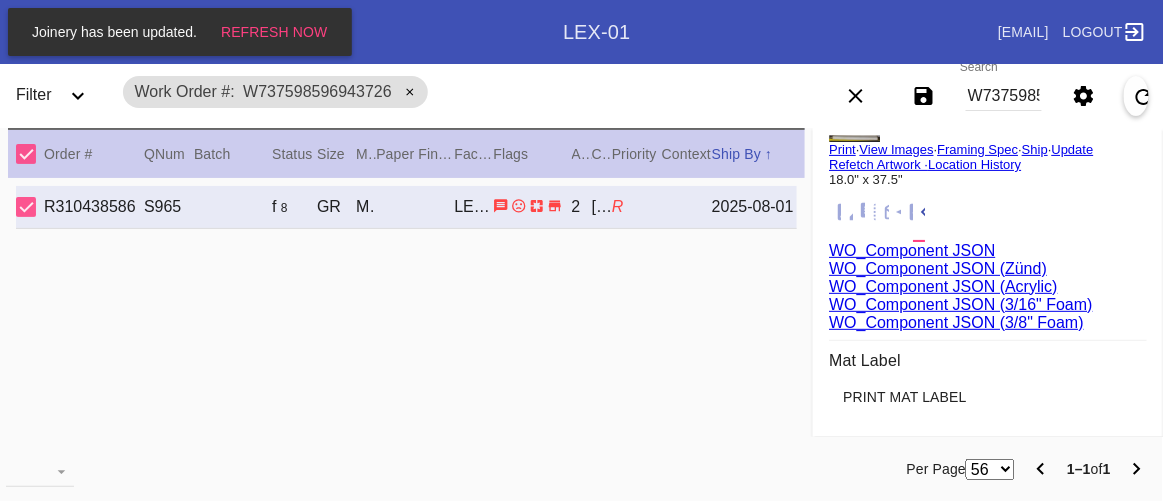 click 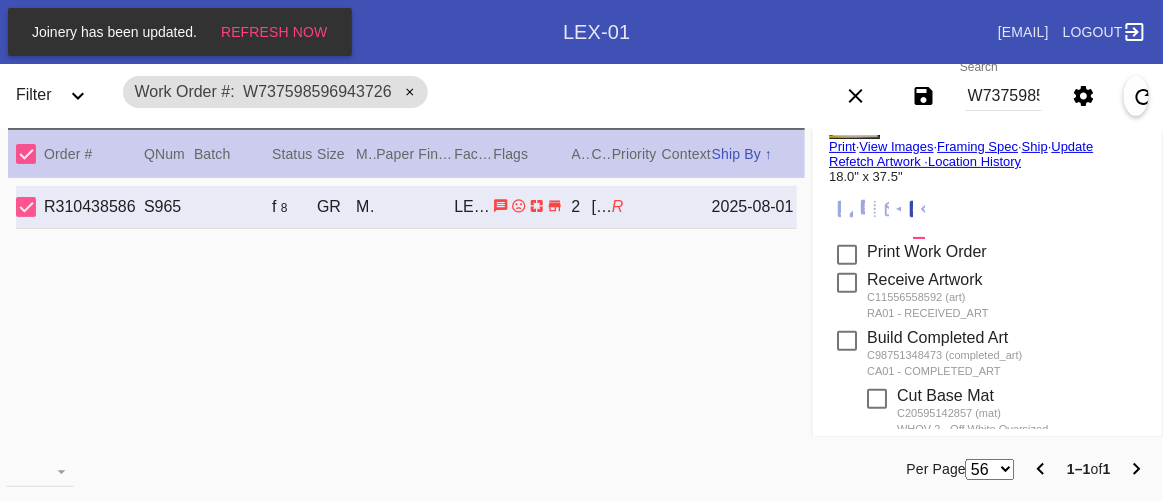 scroll, scrollTop: 317, scrollLeft: 0, axis: vertical 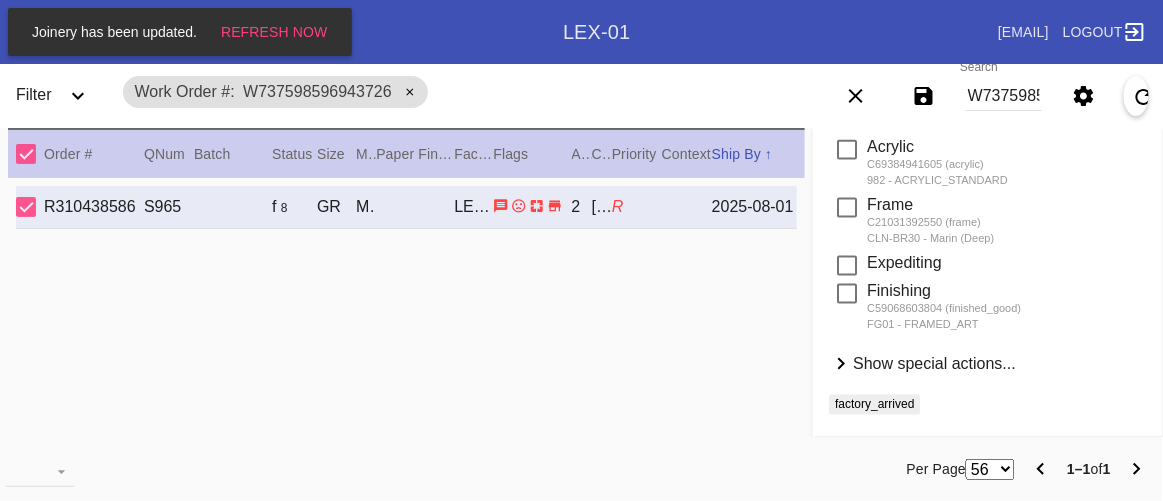 click on "Show special actions..." at bounding box center (934, 363) 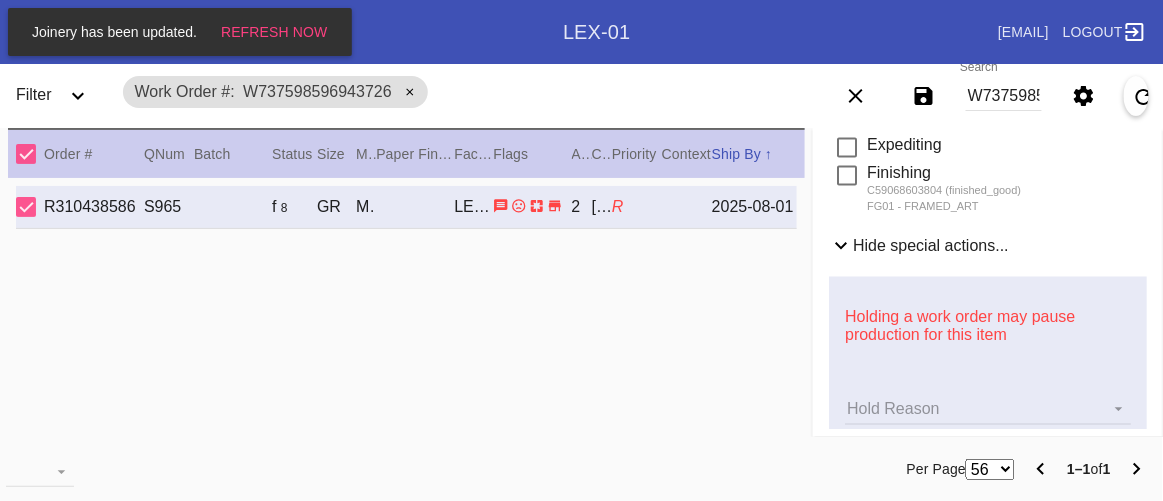 scroll, scrollTop: 852, scrollLeft: 0, axis: vertical 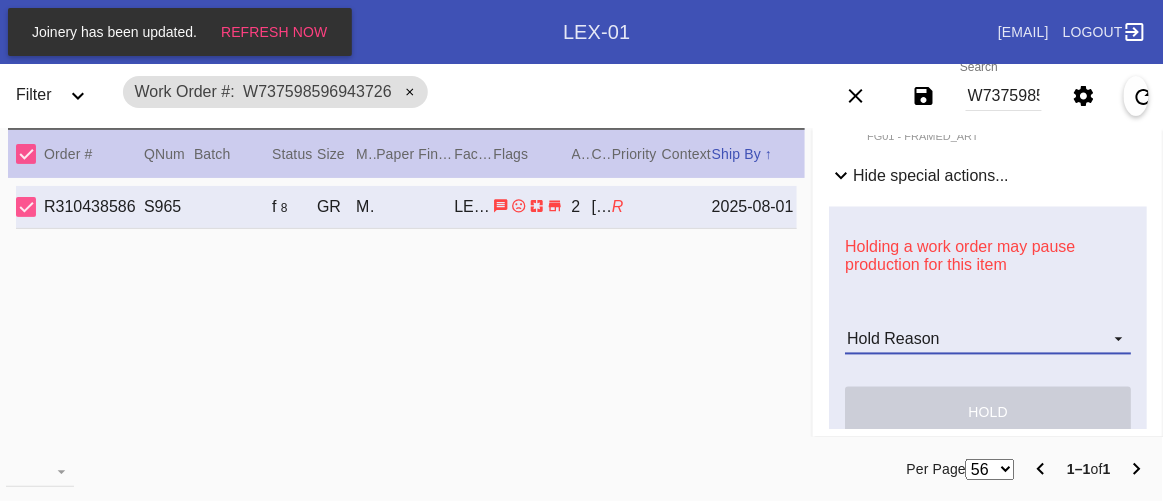 click on "Hold Reason Artcare Artwork Review CA Proactive Outreach CX Artwork Review CX Asset Protection Review Embedded Mat Plaque F4B Order Update FB Internal Sample Facility Out of Stock HPO Not Received Ops Question Submitted Order Change Request Out of Stock Pull for Production Replacement Ordered Retail NSOGW Search and Rescue Update Work Order" at bounding box center [988, 340] 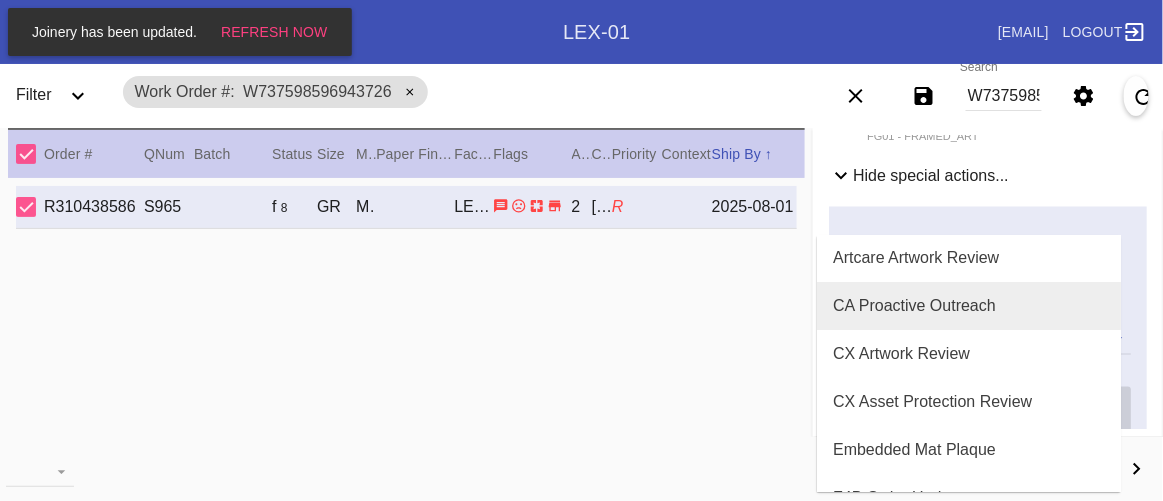 scroll, scrollTop: 0, scrollLeft: 0, axis: both 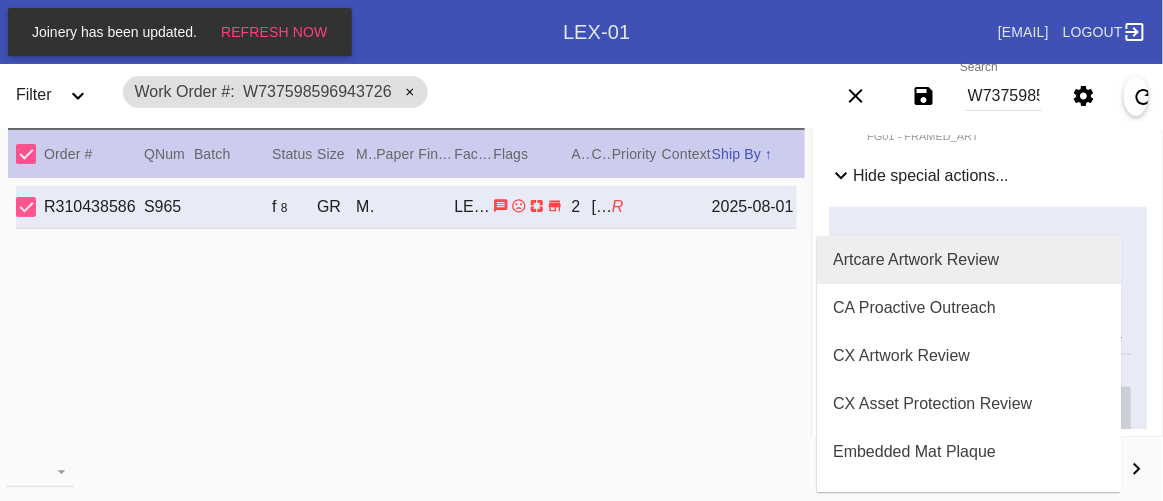 click on "Artcare Artwork Review" at bounding box center [916, 260] 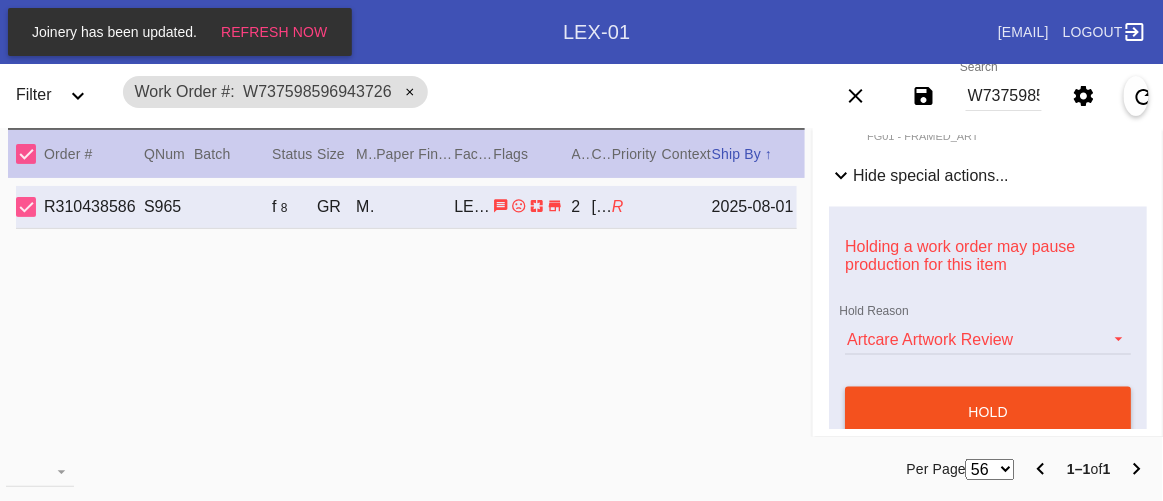 click on "hold" at bounding box center [988, 413] 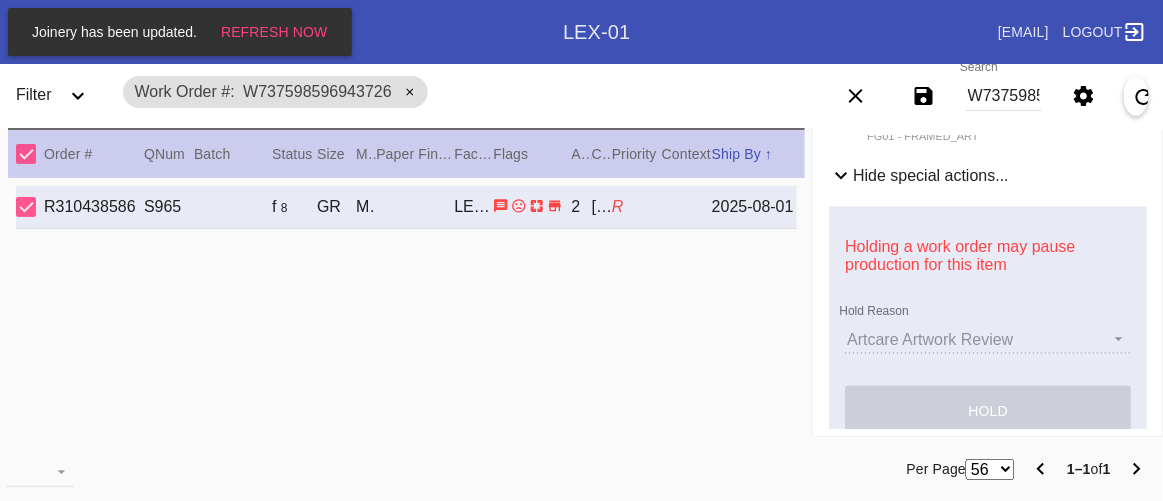type 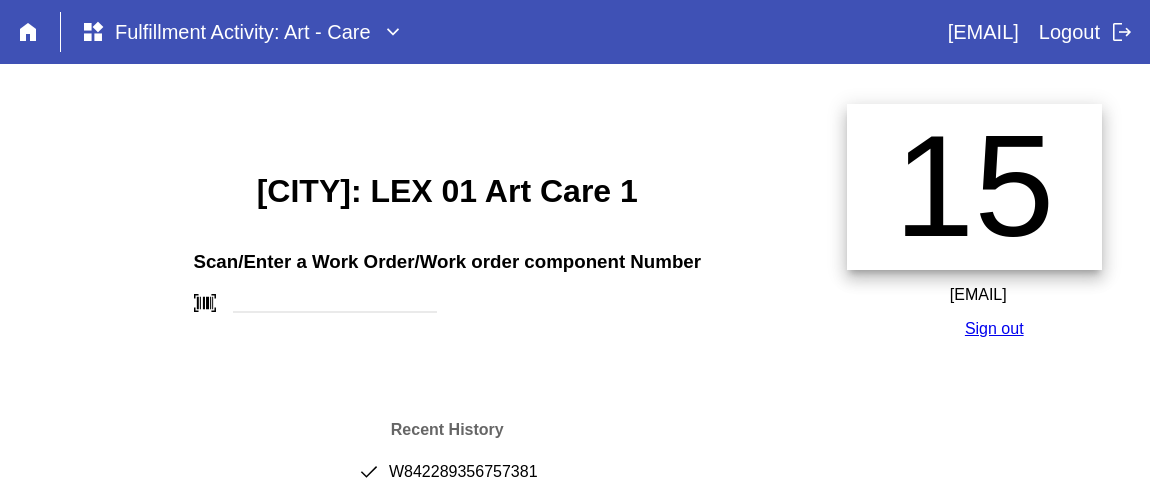 scroll, scrollTop: 0, scrollLeft: 0, axis: both 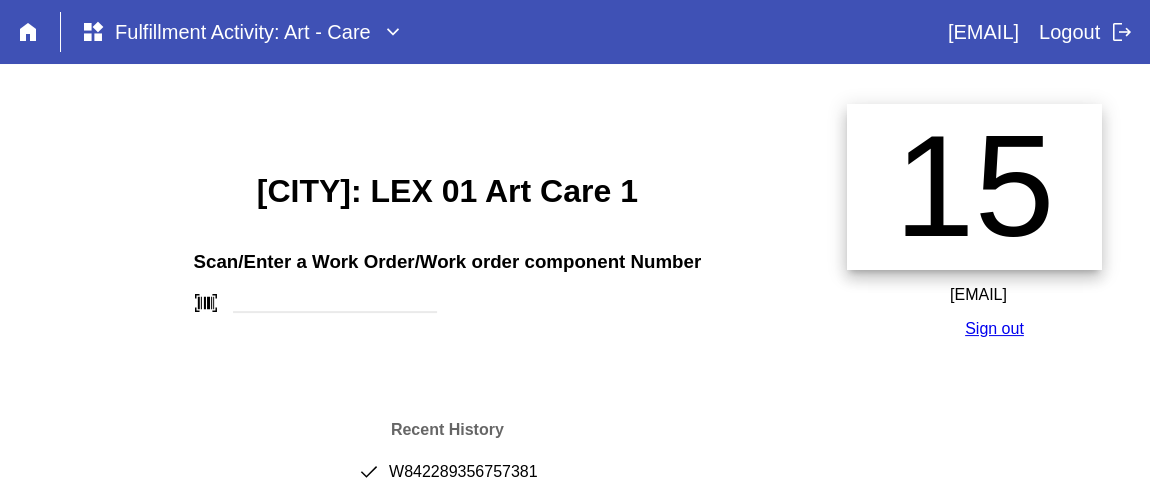 click on "Scan/Enter a Work Order/Work order component Number barcode_scanner" at bounding box center [447, 275] 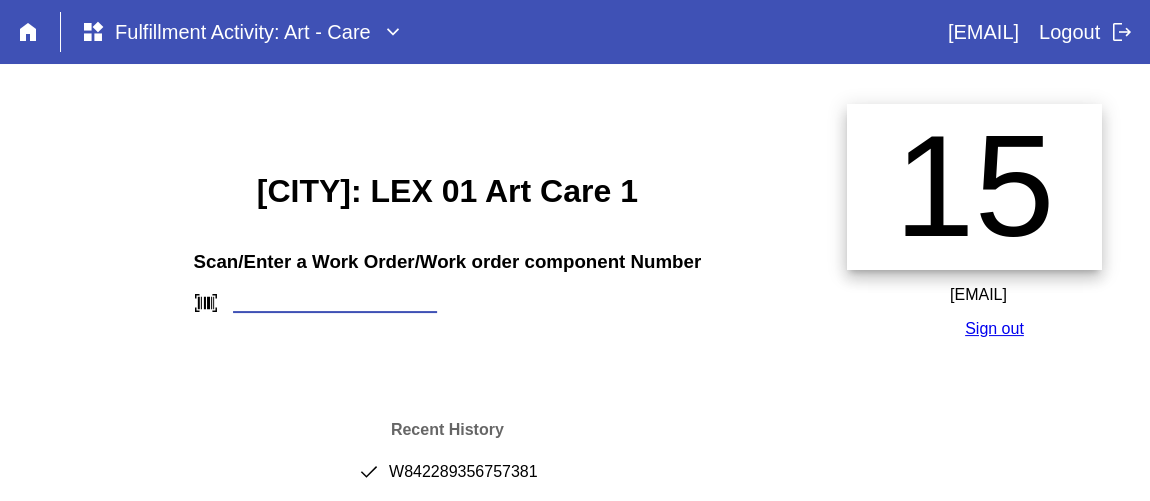 click at bounding box center (335, 302) 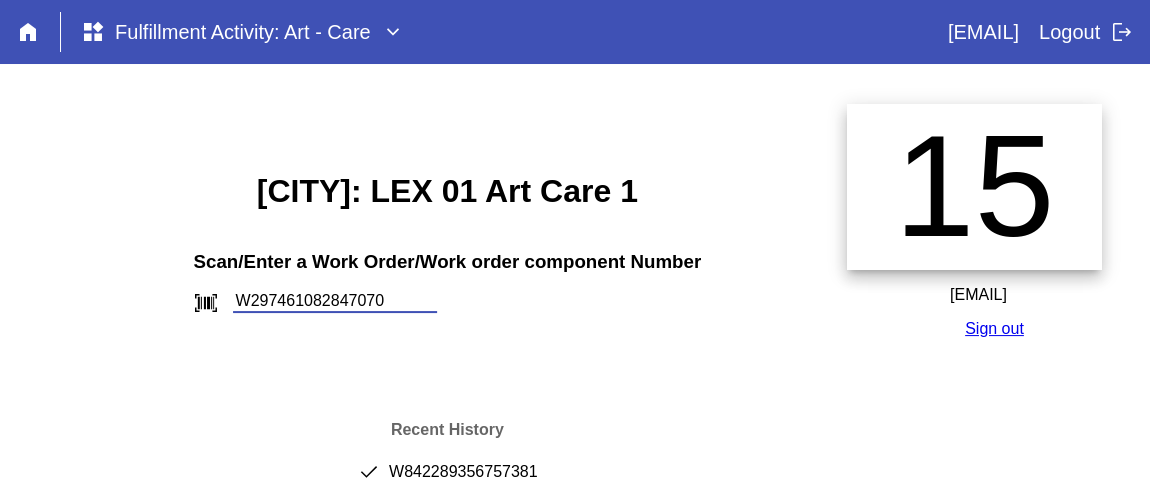 type on "W297461082847070" 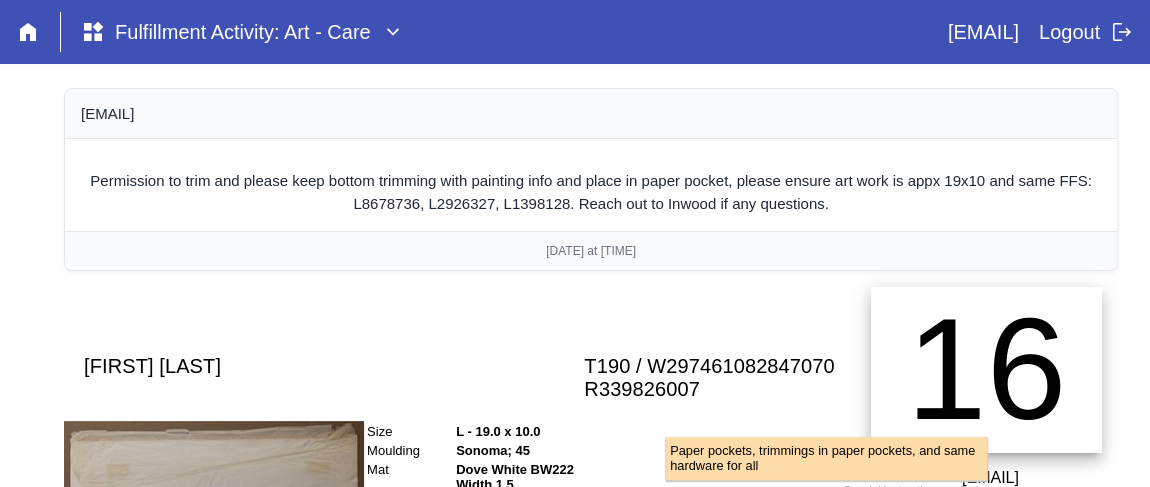 scroll, scrollTop: 517, scrollLeft: 0, axis: vertical 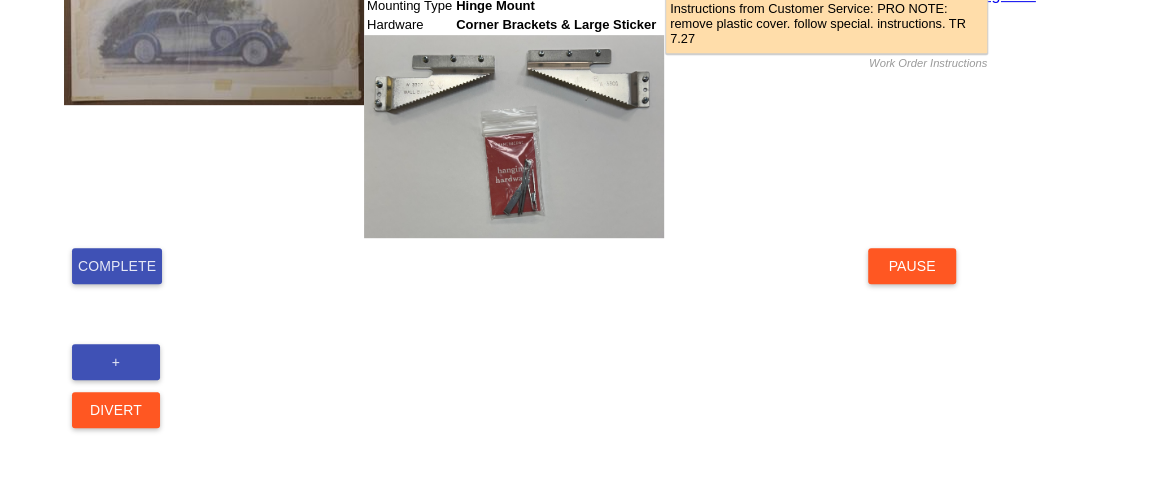 click on "Complete" at bounding box center [117, 266] 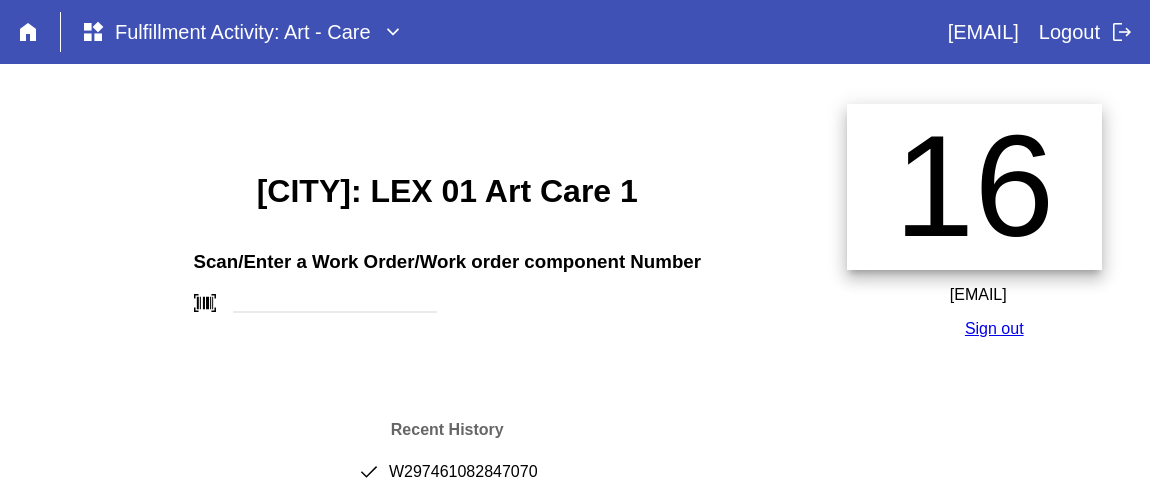 scroll, scrollTop: 0, scrollLeft: 0, axis: both 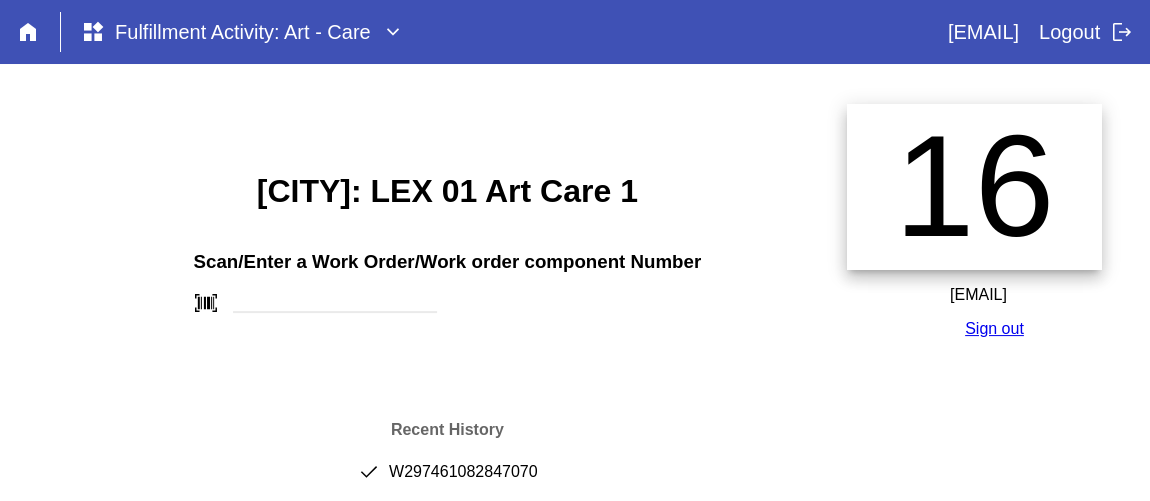 click on "done W297461082847070" at bounding box center [447, 480] 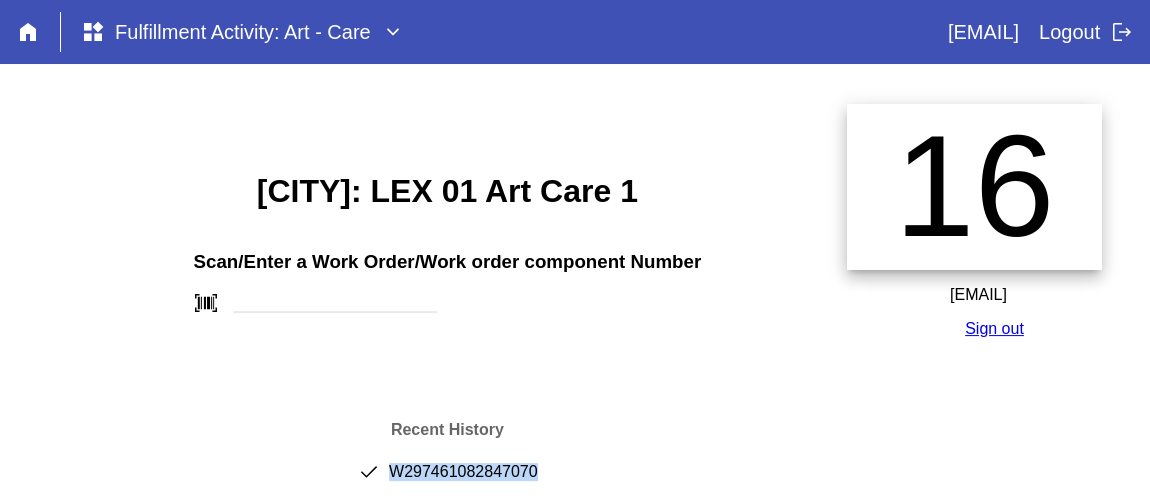 click on "done W297461082847070" at bounding box center (447, 480) 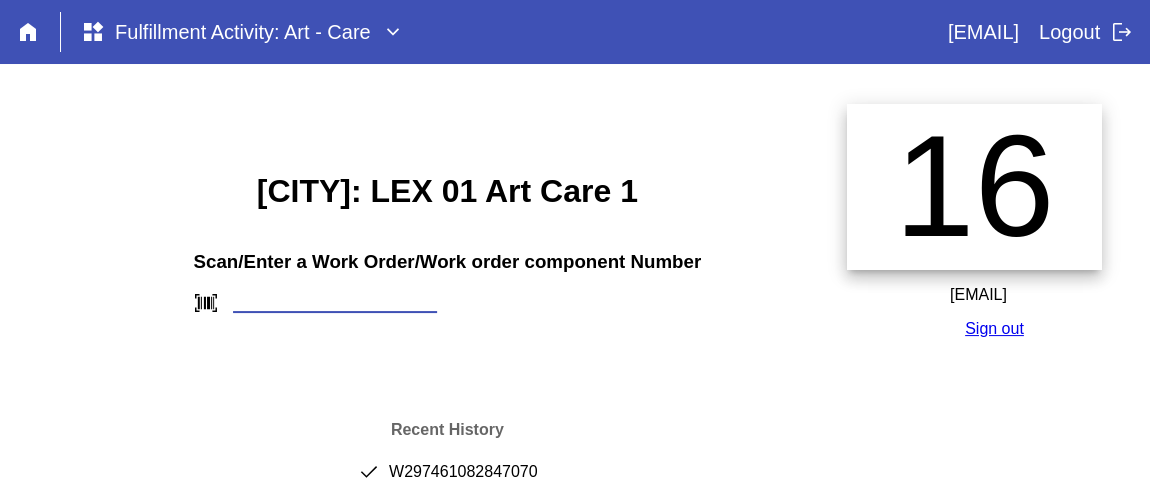click at bounding box center (335, 302) 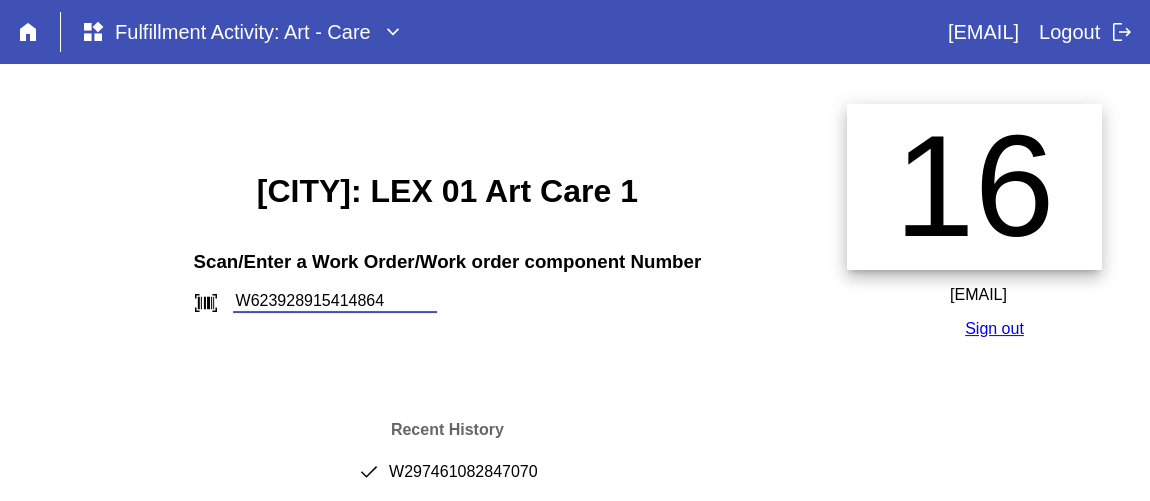 type on "W623928915414864" 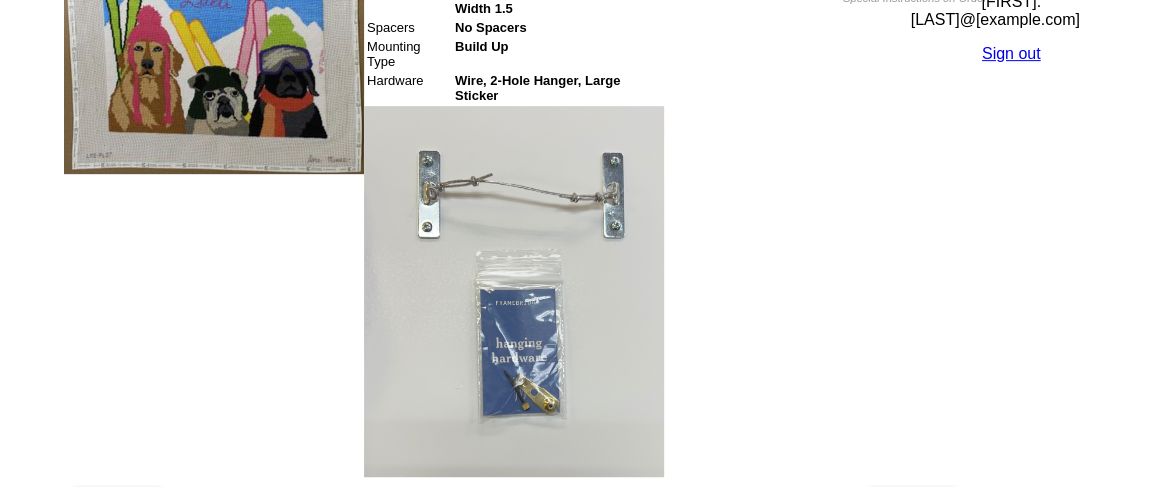 scroll, scrollTop: 454, scrollLeft: 0, axis: vertical 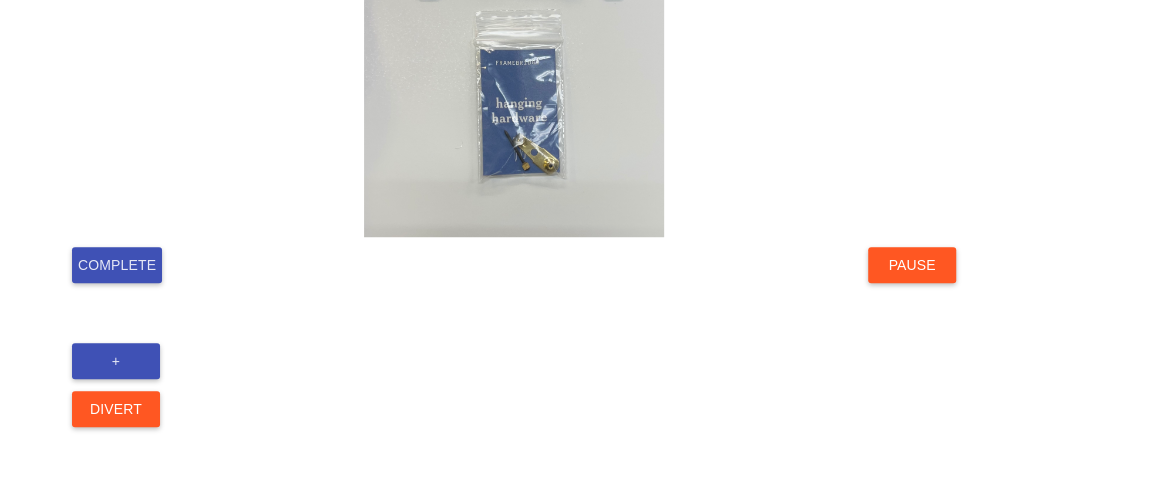 click on "Complete" at bounding box center [117, 265] 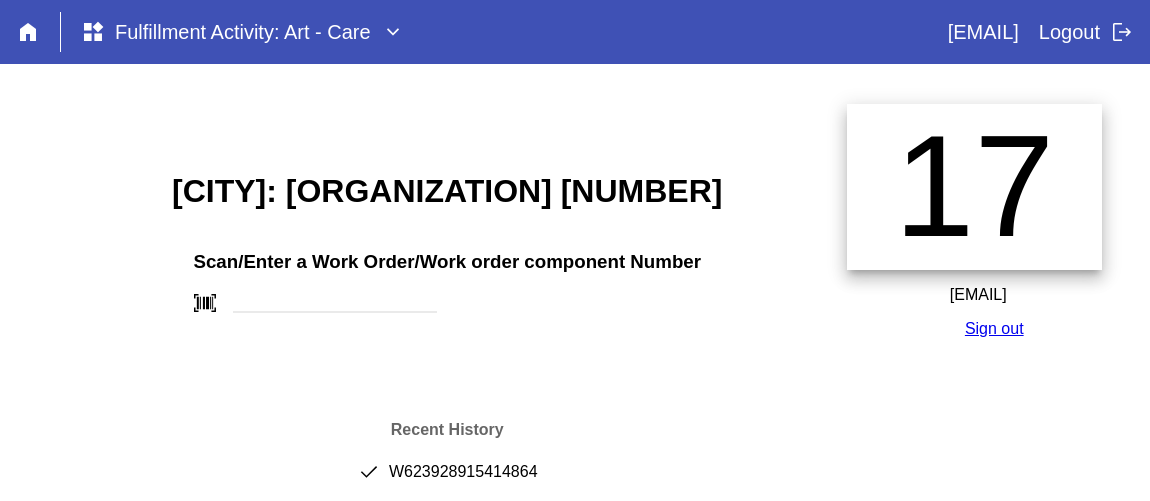 scroll, scrollTop: 0, scrollLeft: 0, axis: both 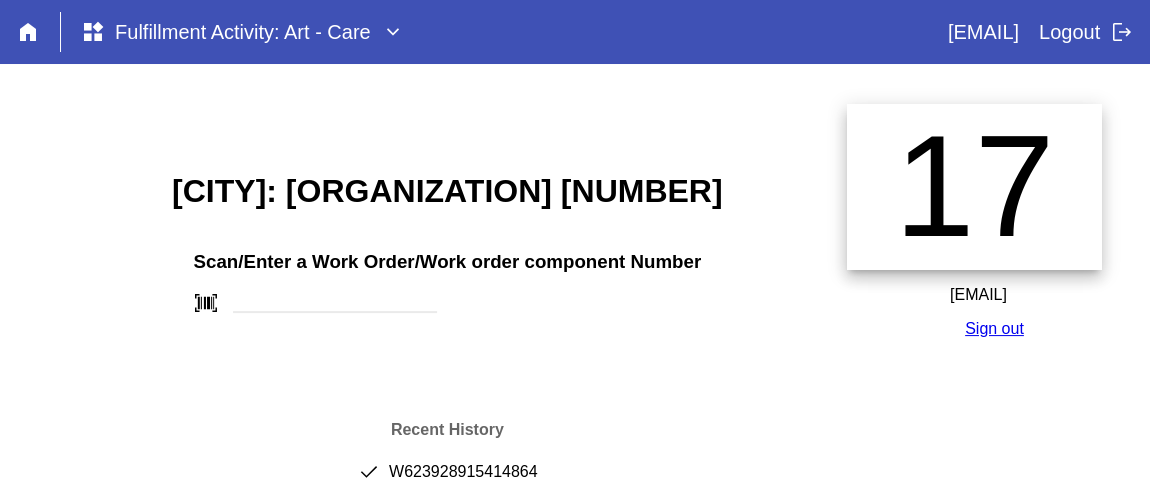 click on "done [NUMBER]" at bounding box center (447, 480) 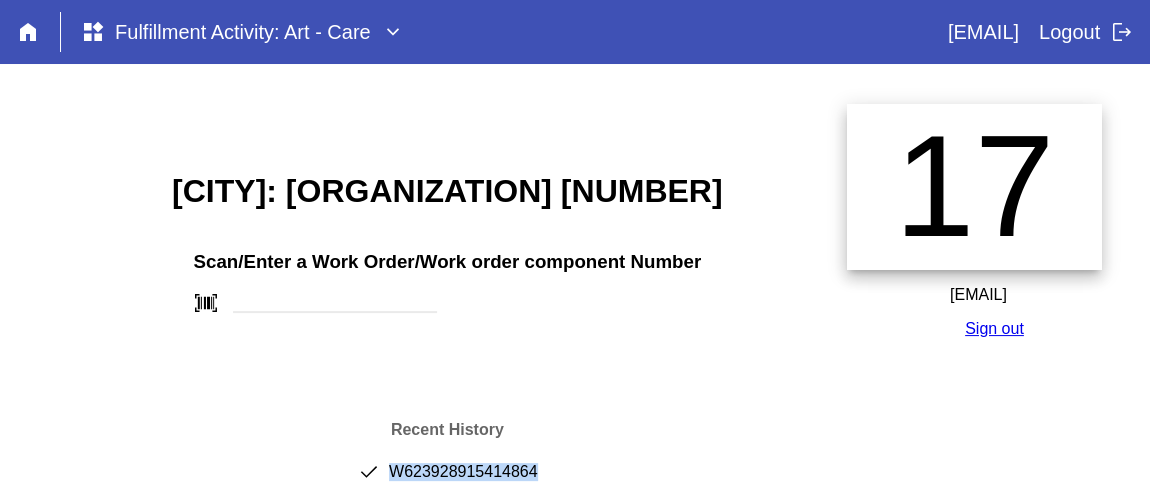 click on "done [NUMBER]" at bounding box center (447, 480) 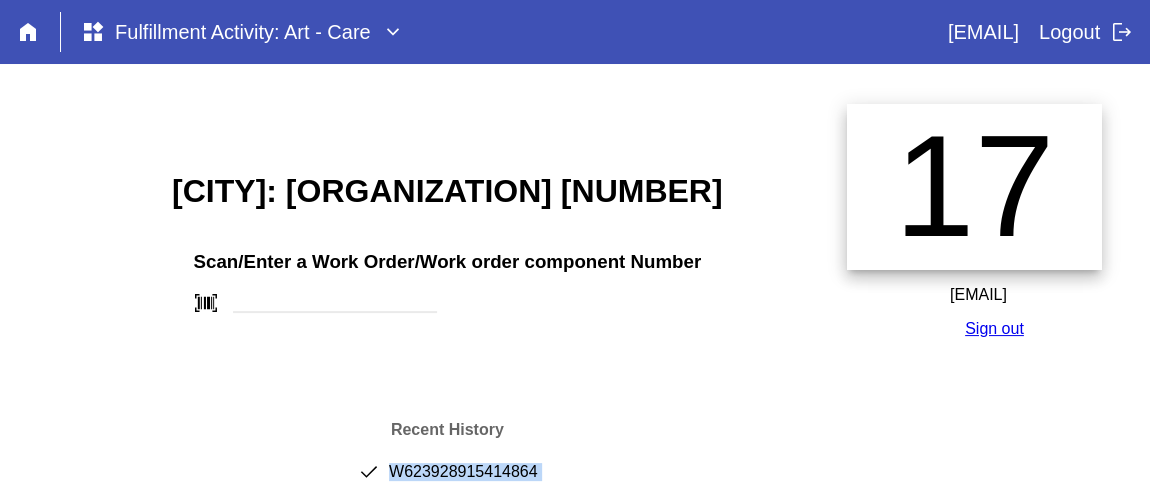 click on "done [NUMBER]" at bounding box center [447, 480] 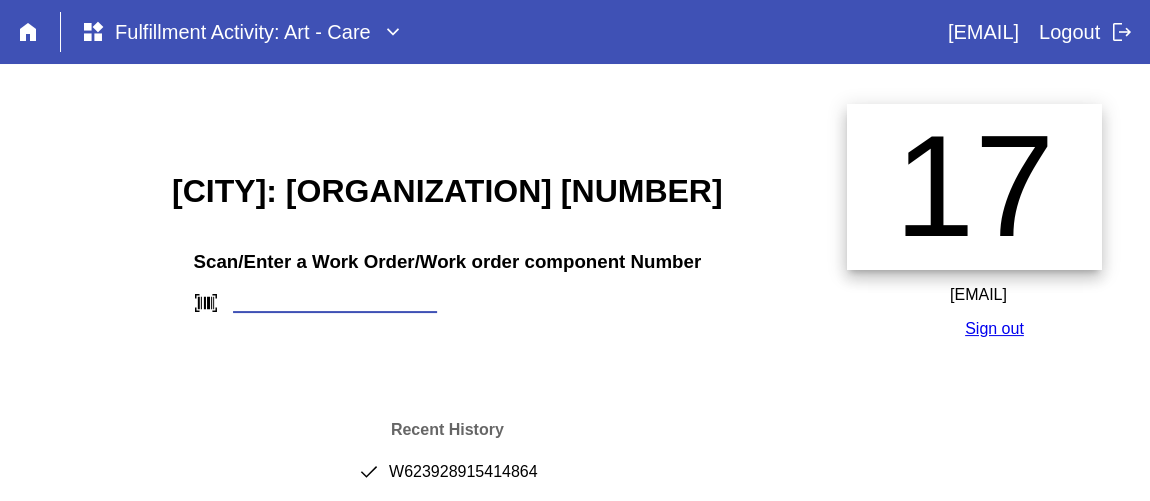 click at bounding box center (335, 302) 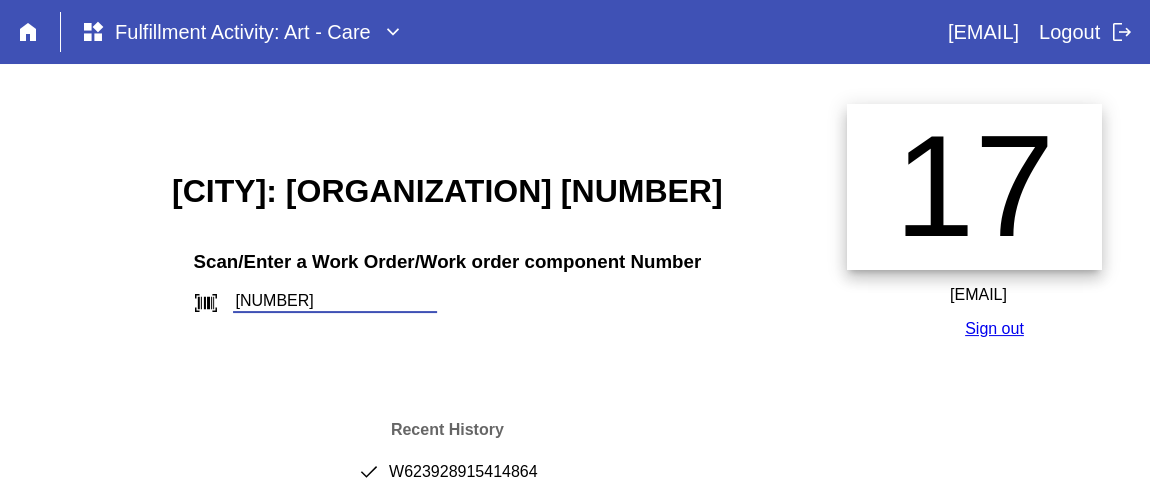 type on "W625987198962511" 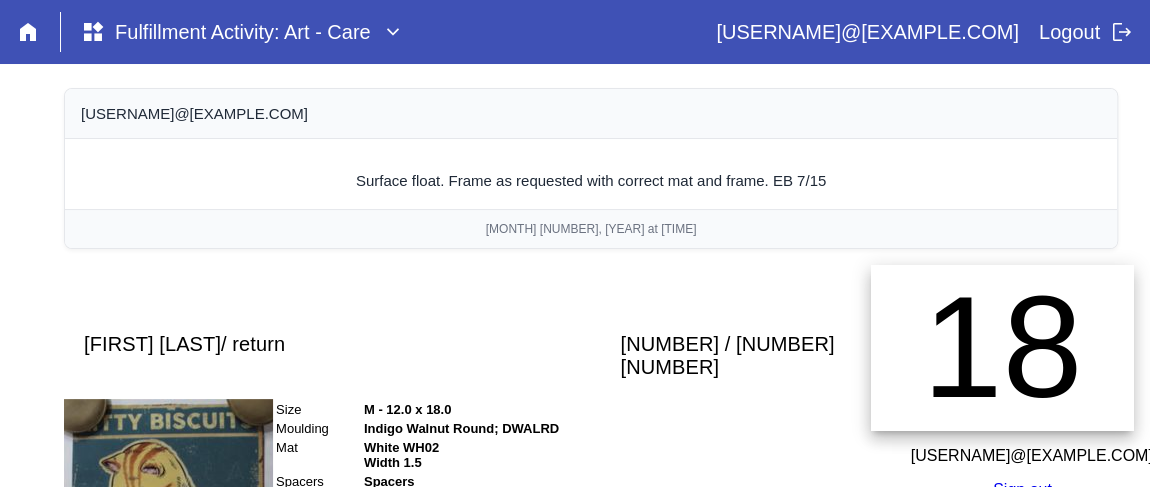 scroll, scrollTop: 545, scrollLeft: 0, axis: vertical 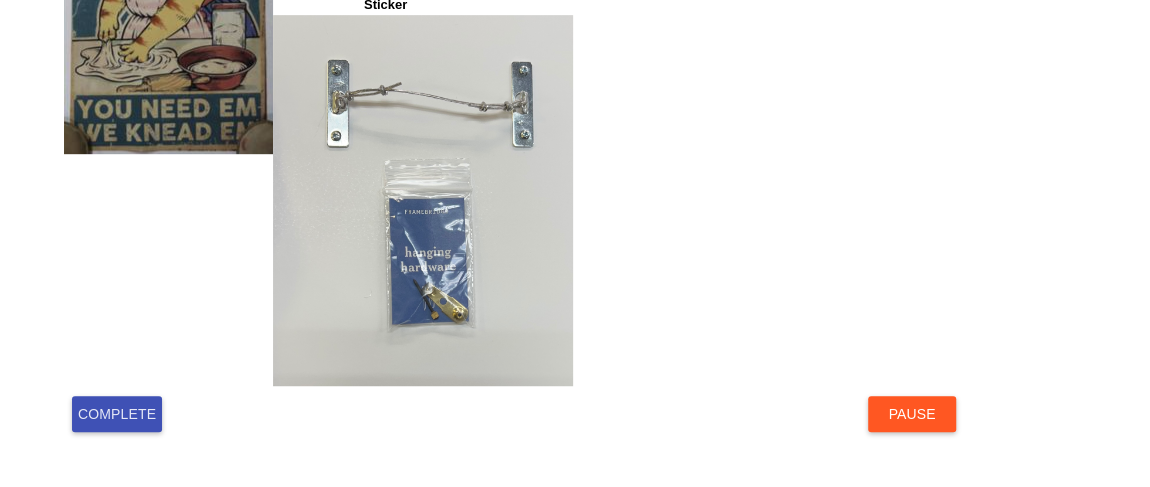 click on "Complete" at bounding box center (117, 414) 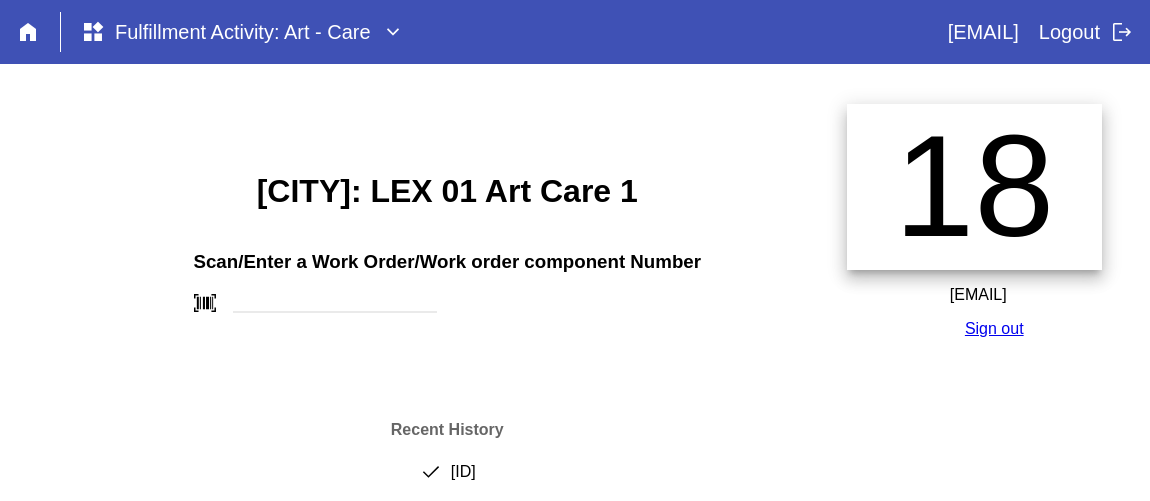 scroll, scrollTop: 272, scrollLeft: 0, axis: vertical 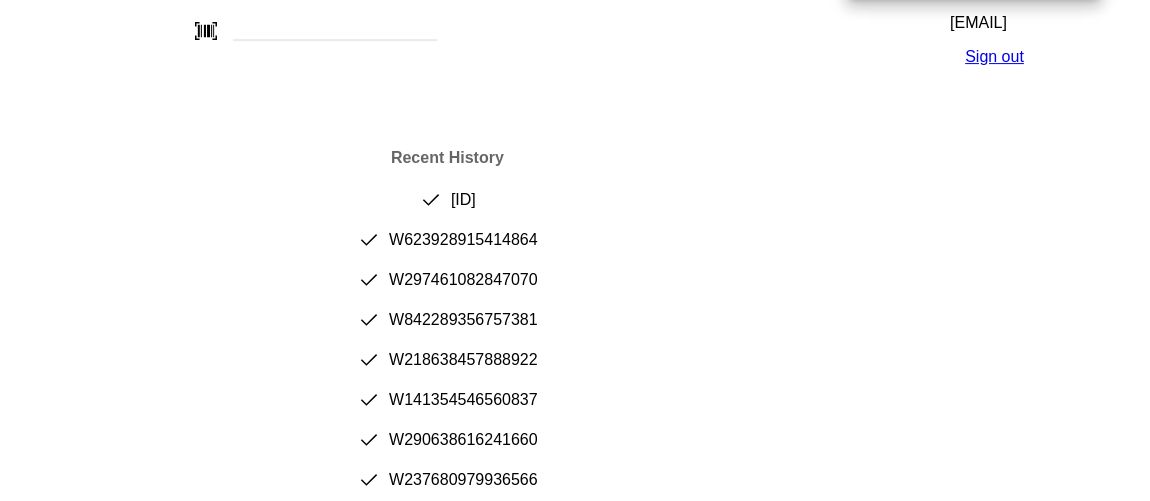 click on "done [ID]" at bounding box center [447, 208] 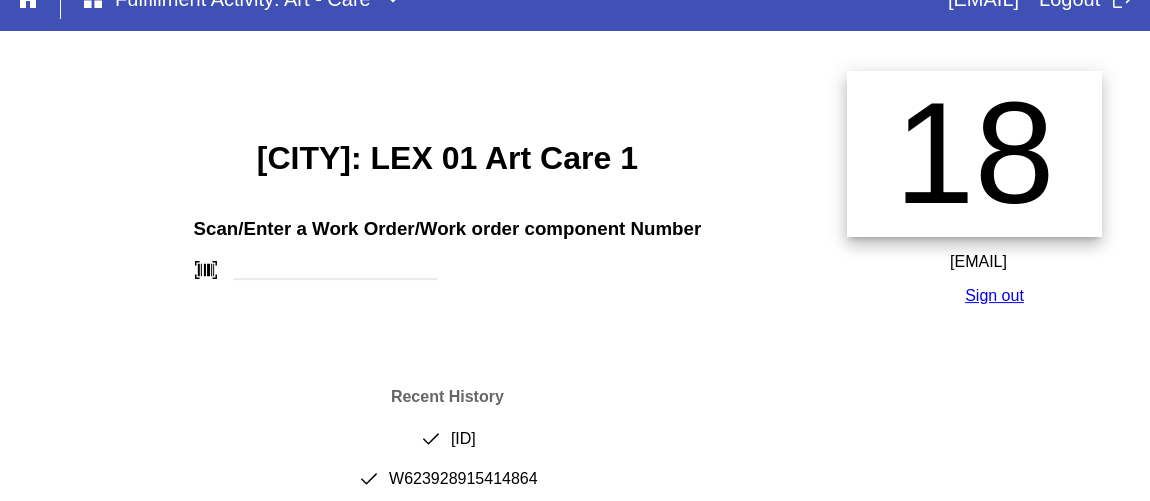 scroll, scrollTop: 0, scrollLeft: 0, axis: both 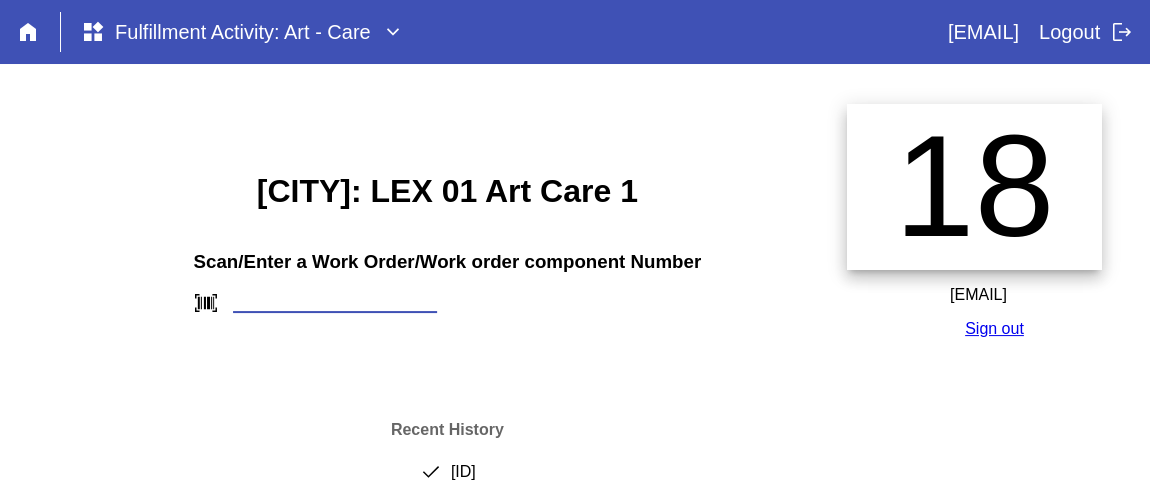 click at bounding box center (335, 302) 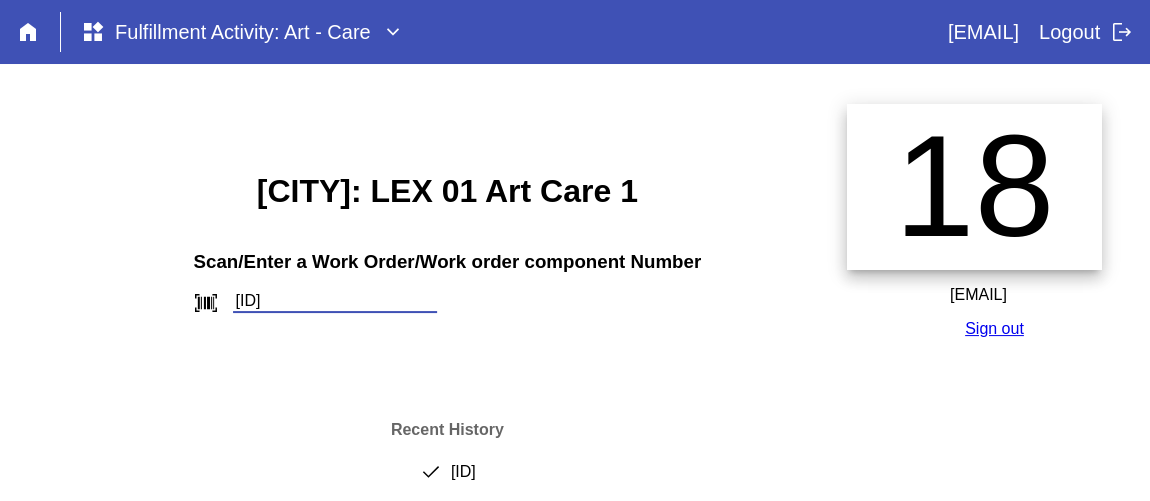 type on "W256902324092069" 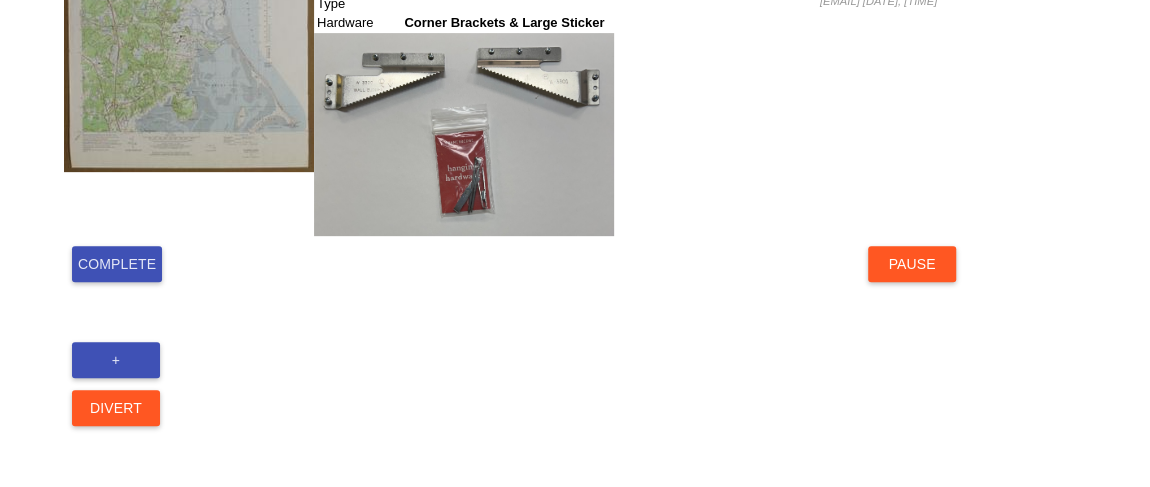 scroll, scrollTop: 366, scrollLeft: 0, axis: vertical 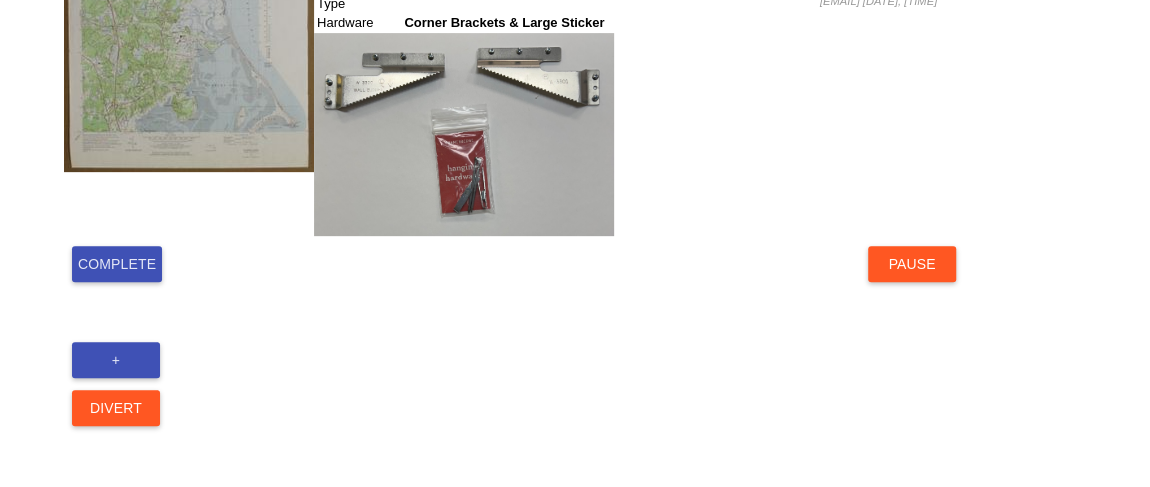 click on "Complete" at bounding box center [117, 264] 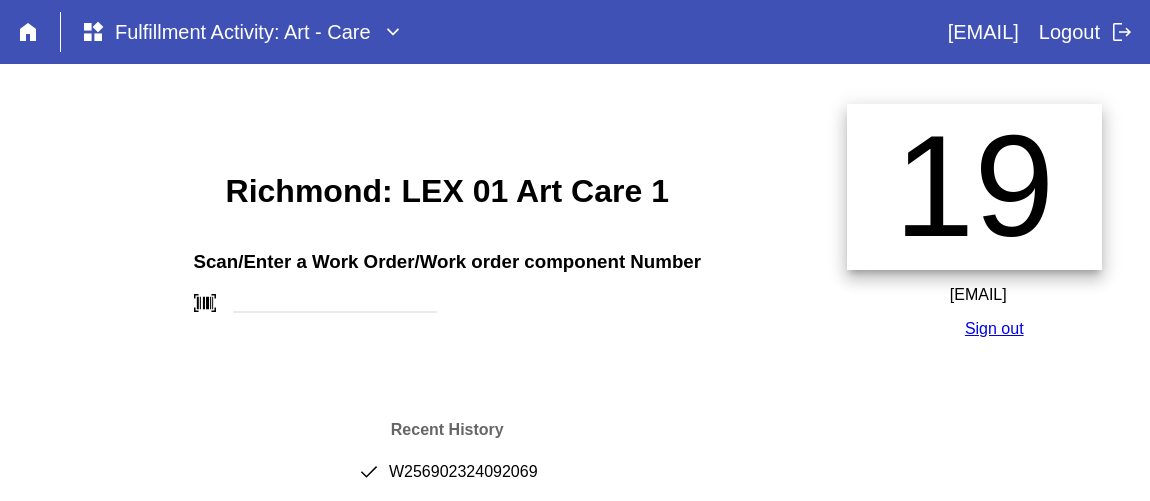 scroll, scrollTop: 0, scrollLeft: 0, axis: both 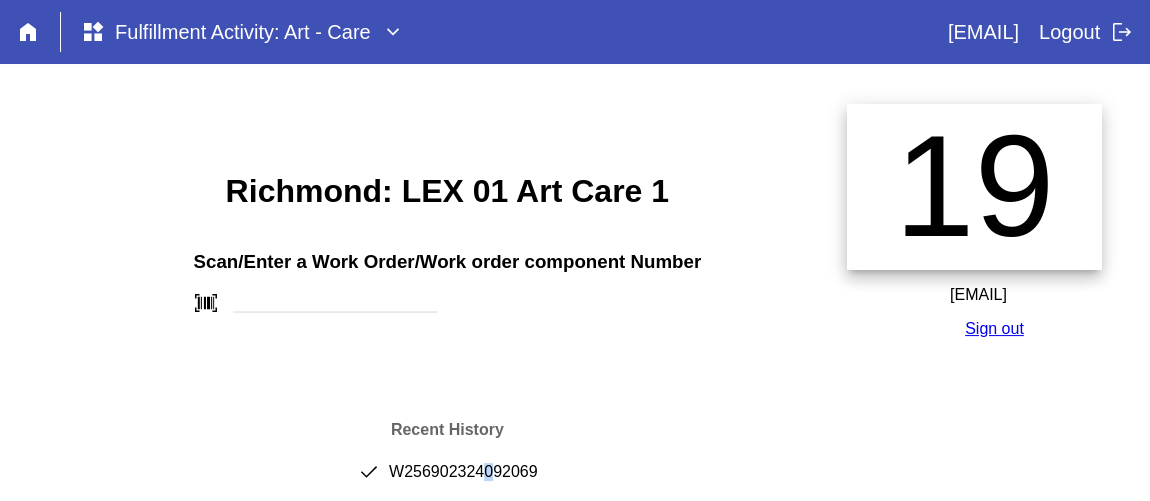 click on "done W256902324092069" at bounding box center (447, 480) 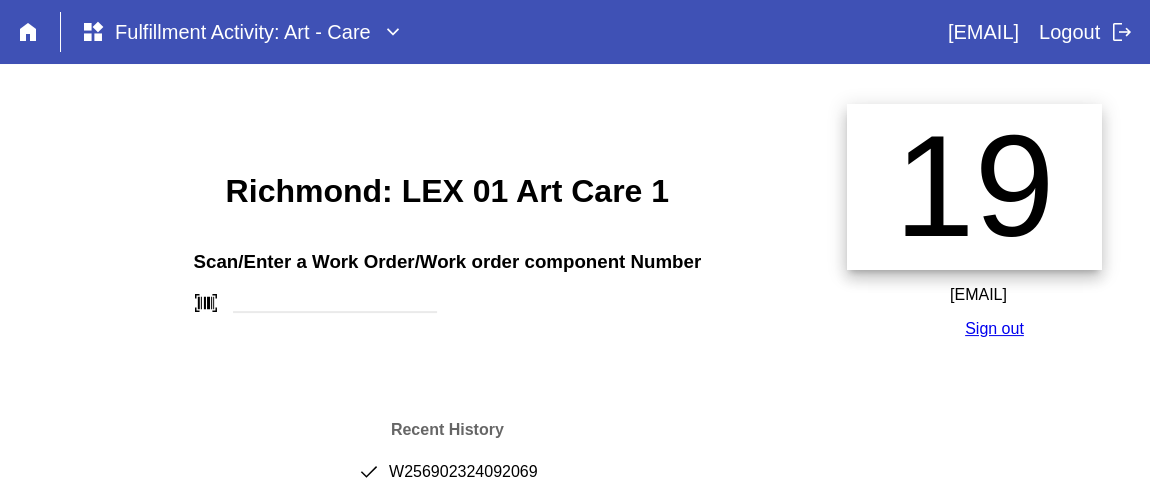 click on "Recent History done W256902324092069 done W625987198962511 done W623928915414864 done W297461082847070 done W842289356757381 done W218638457888922 done W141354546560837 done W290638616241660 done W237680979936566 done W699034249919102" at bounding box center [447, 629] 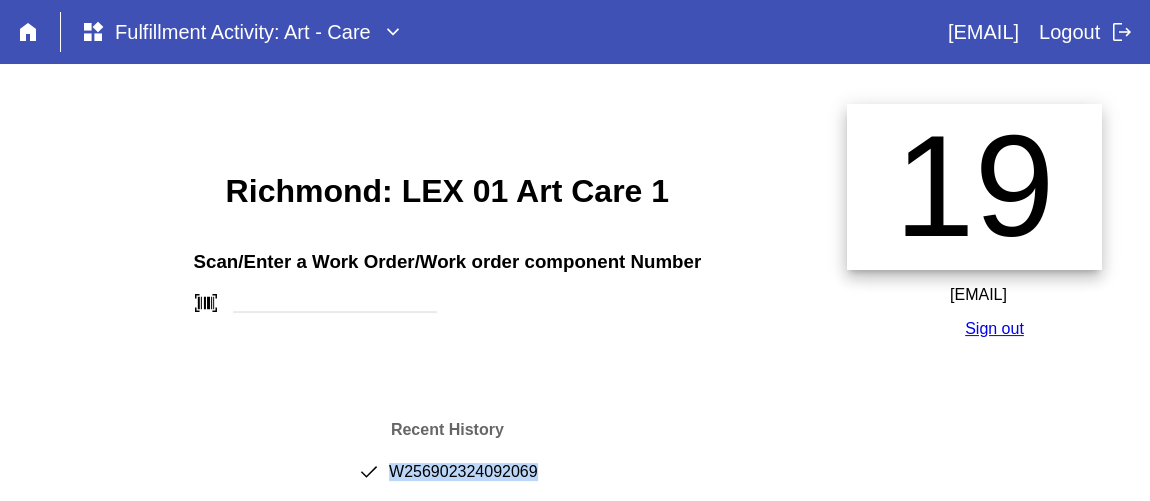 click on "done W256902324092069" at bounding box center (447, 480) 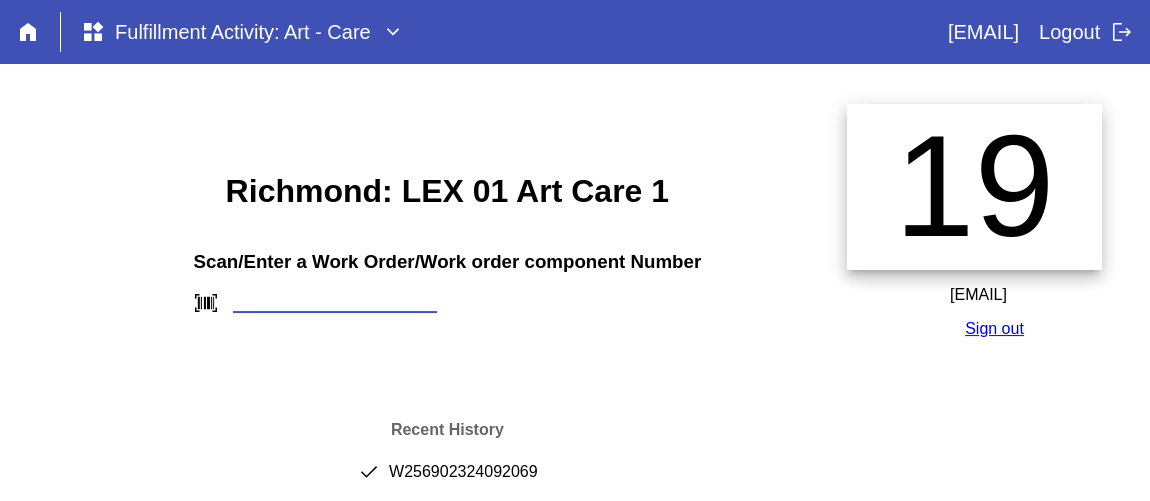 click at bounding box center (335, 302) 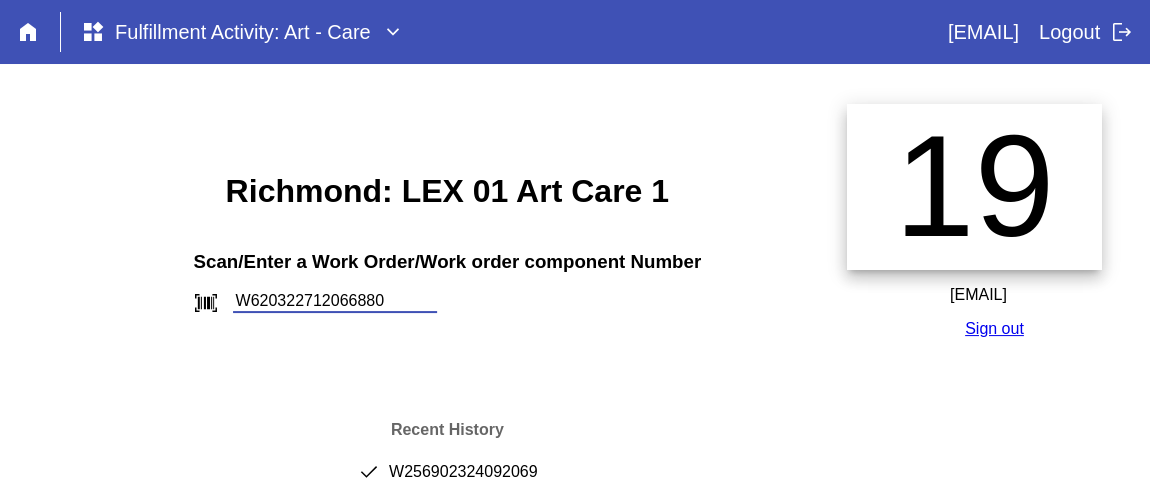 type on "W620322712066880" 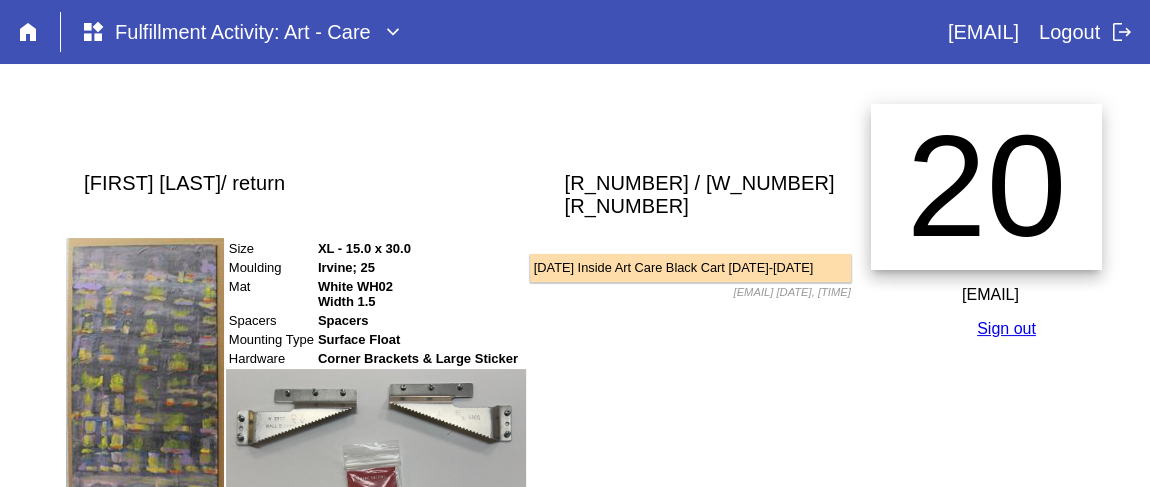 scroll, scrollTop: 336, scrollLeft: 0, axis: vertical 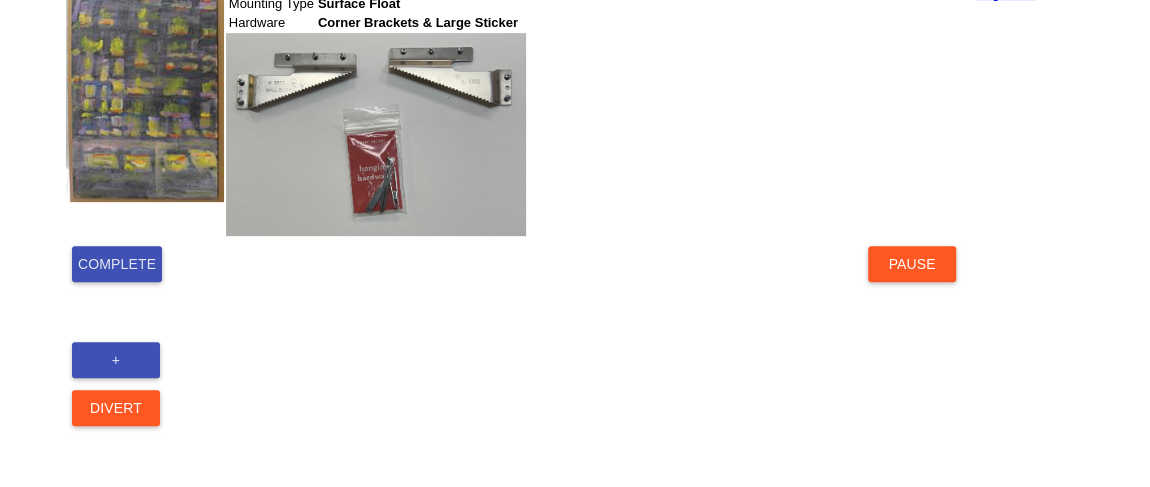 click on "Complete" at bounding box center (117, 264) 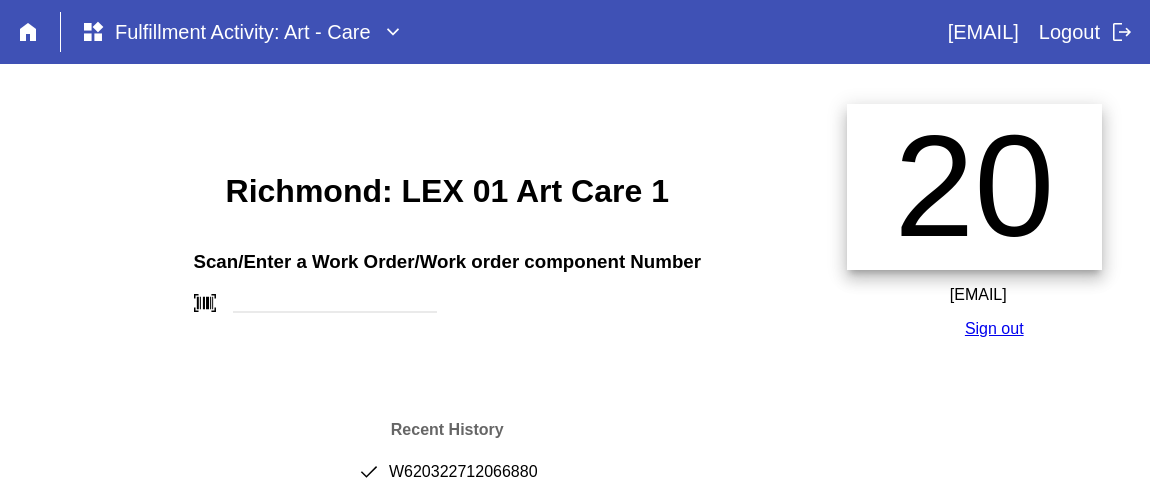 scroll, scrollTop: 0, scrollLeft: 0, axis: both 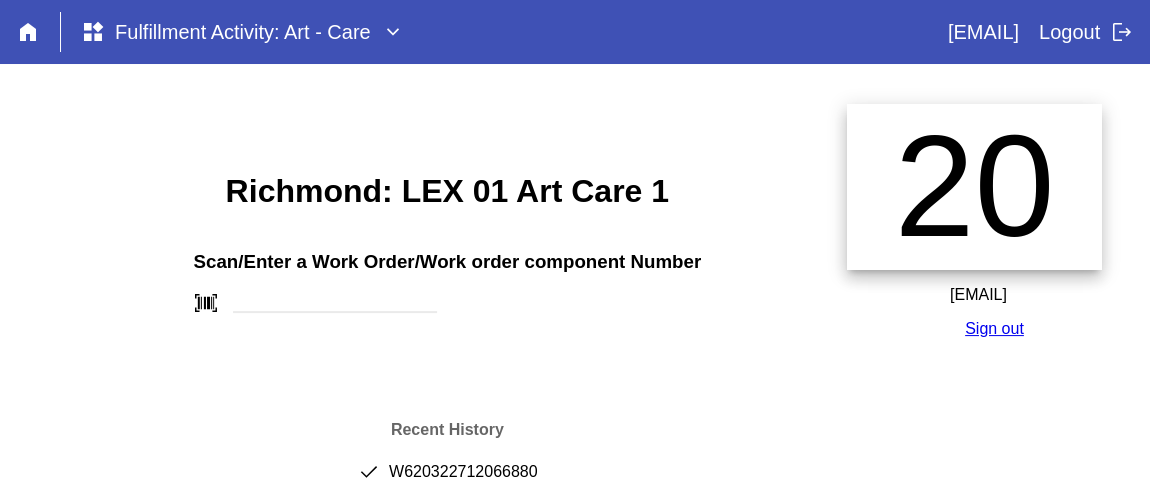 click on "done [NUMBER]" at bounding box center [447, 480] 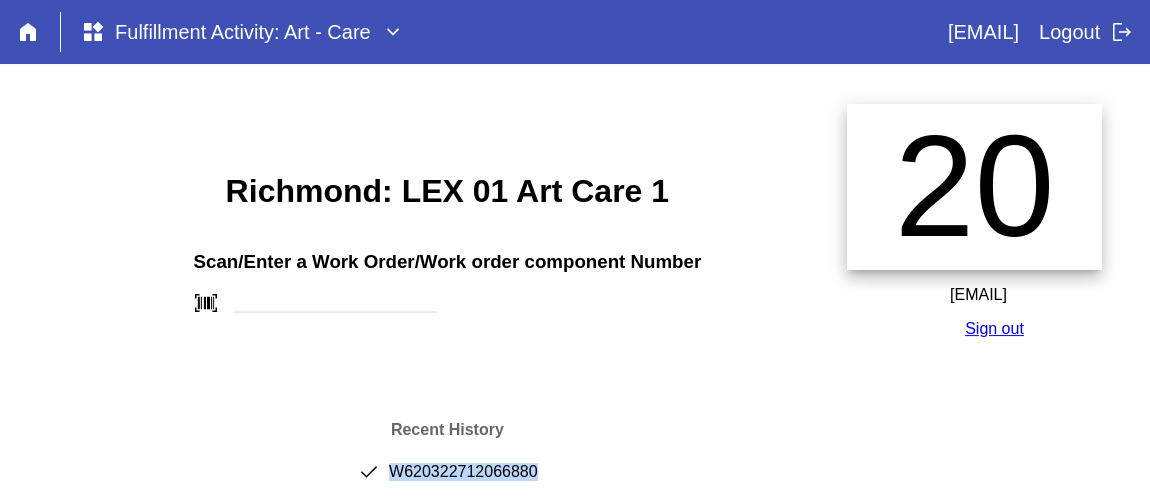 click on "done [NUMBER]" at bounding box center [447, 480] 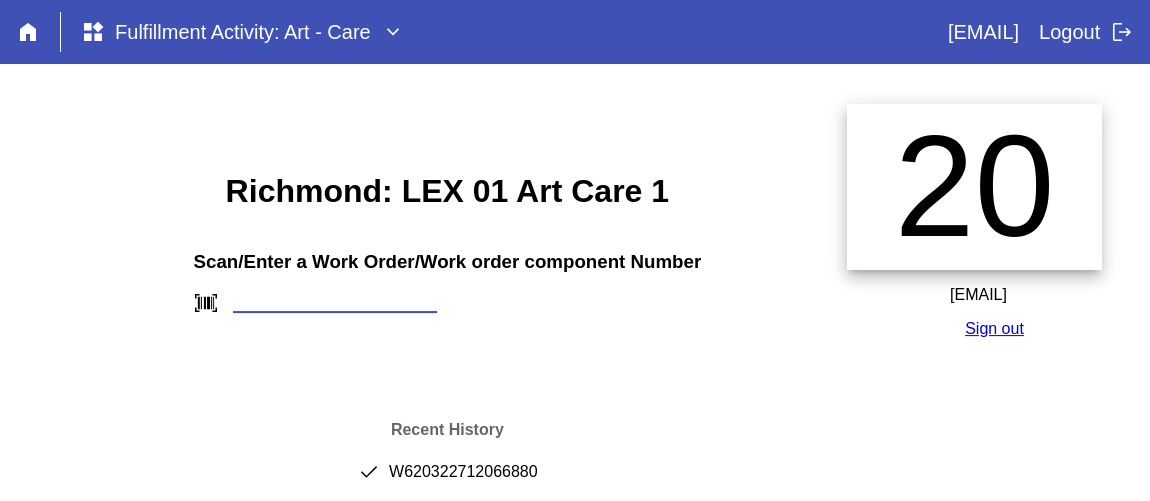 click at bounding box center [335, 302] 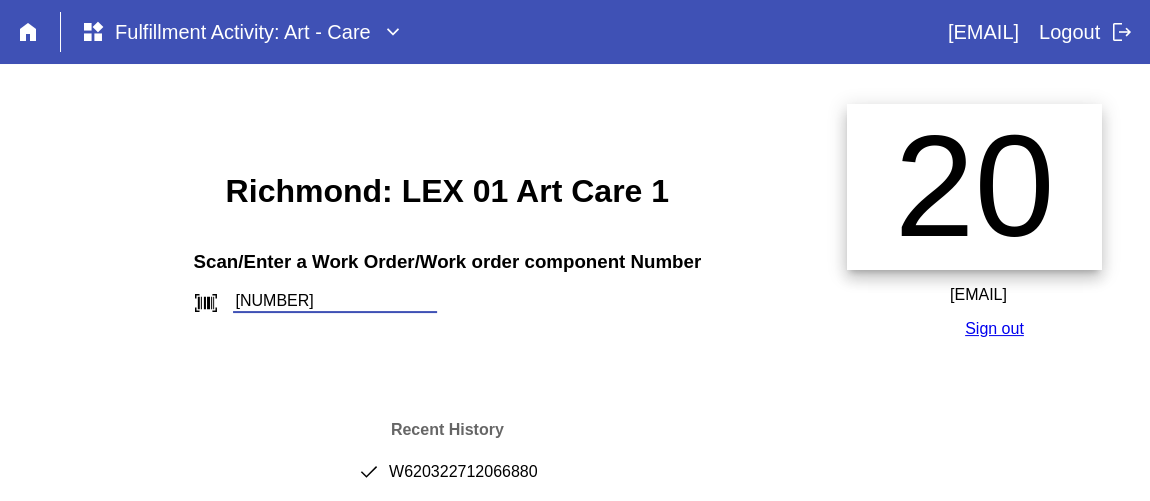 type on "[NUMBER]" 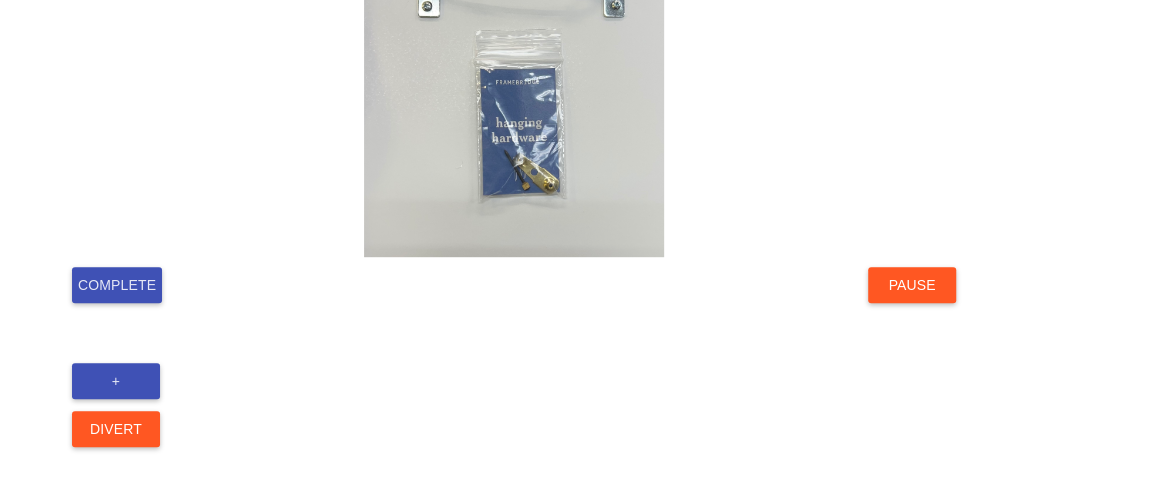 scroll, scrollTop: 550, scrollLeft: 0, axis: vertical 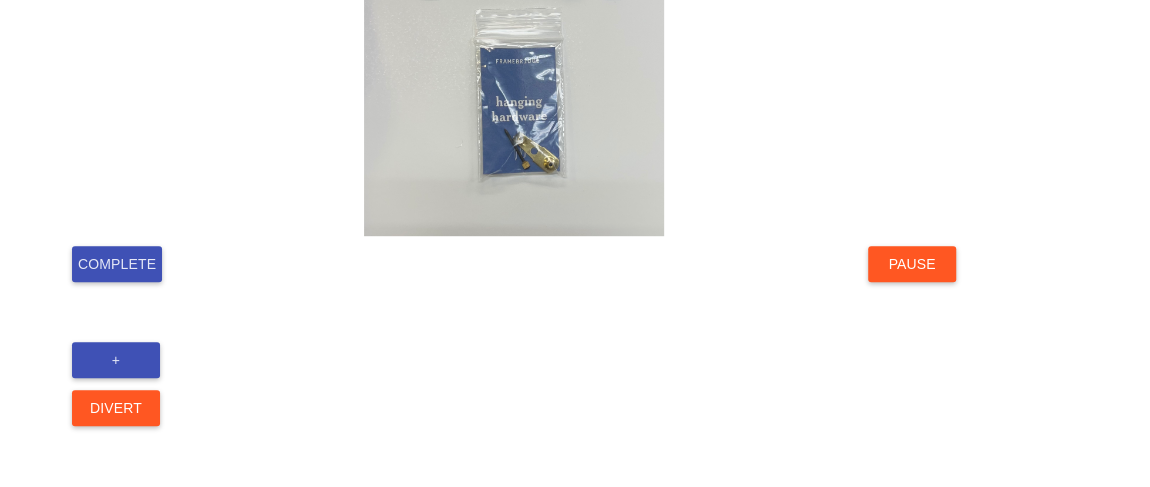 click on "Complete" at bounding box center (117, 264) 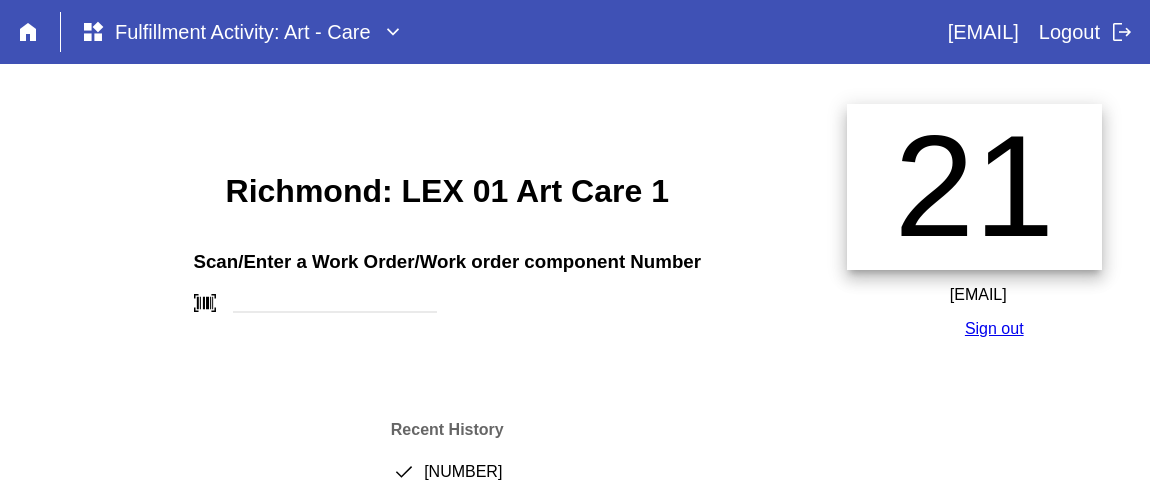 scroll, scrollTop: 0, scrollLeft: 0, axis: both 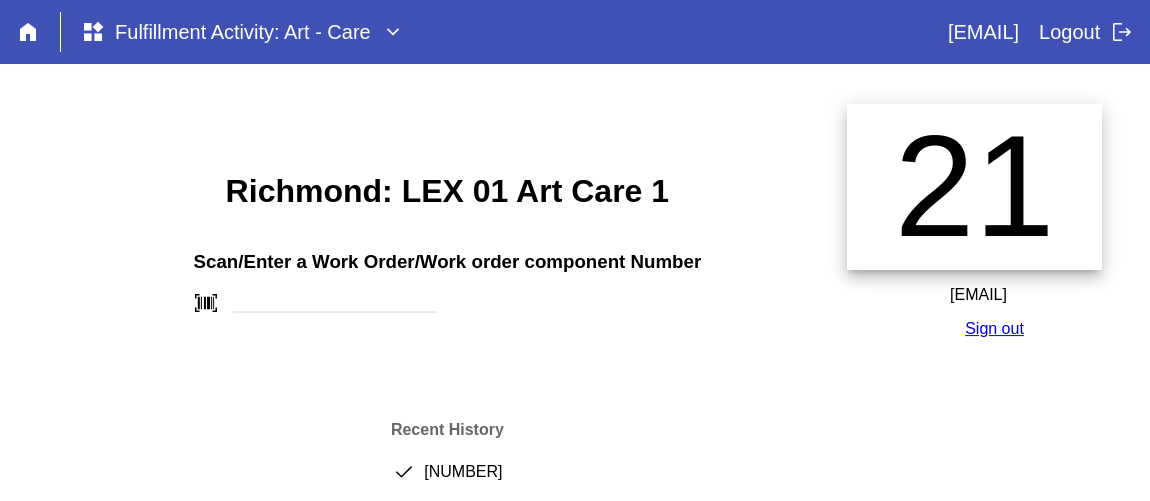 click on "done [NUMBER]" at bounding box center [447, 480] 